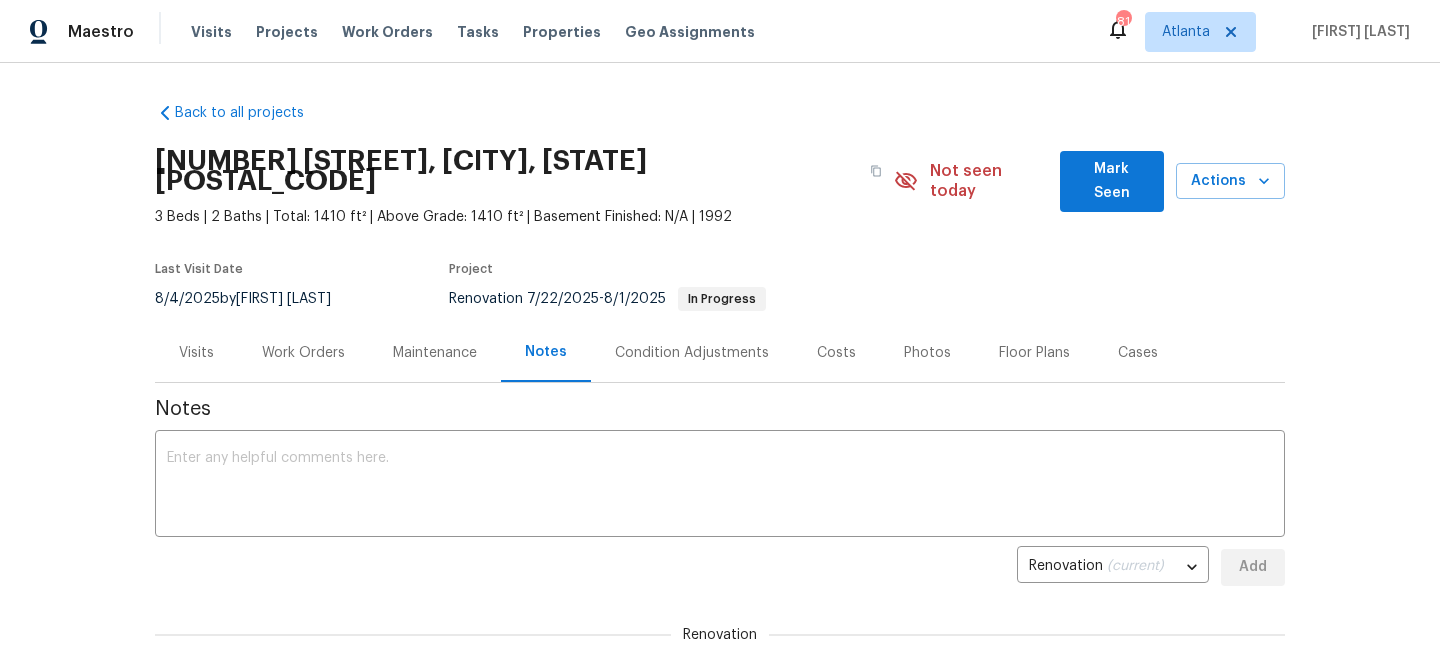 scroll, scrollTop: 2, scrollLeft: 0, axis: vertical 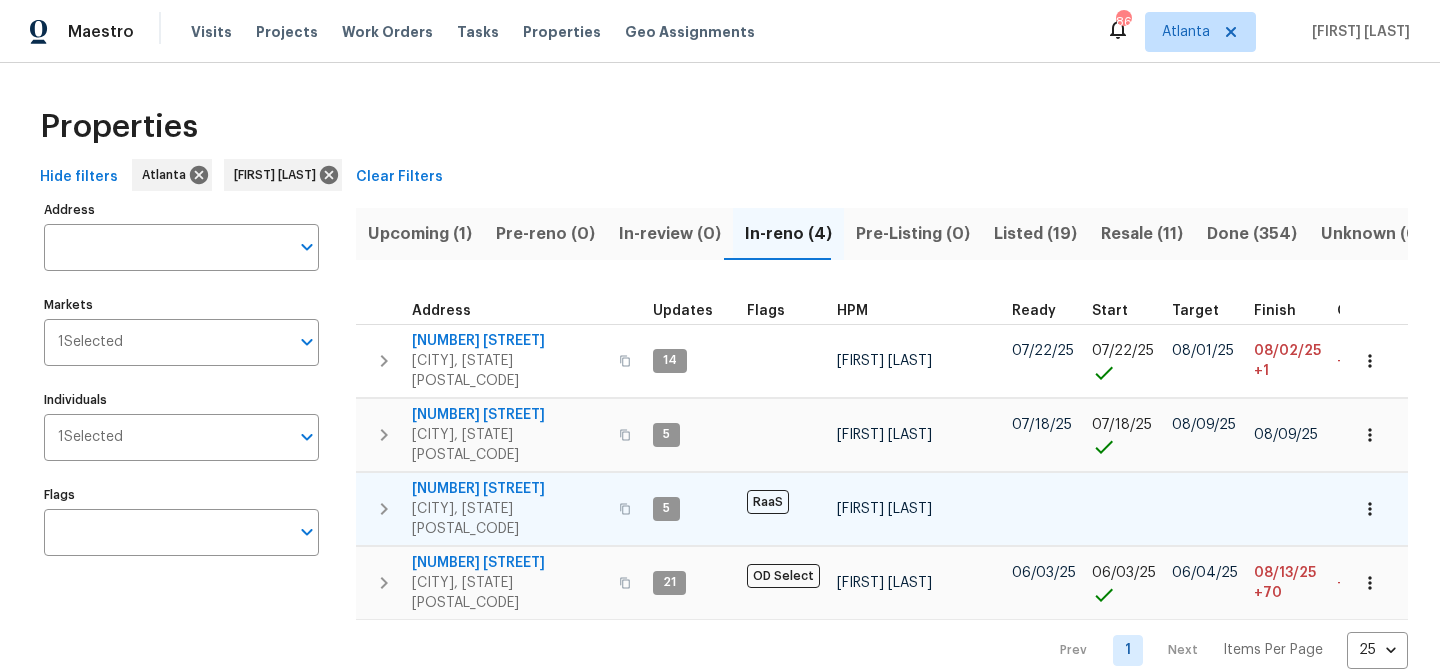 click on "3870 Golfe Links Dr" at bounding box center (509, 489) 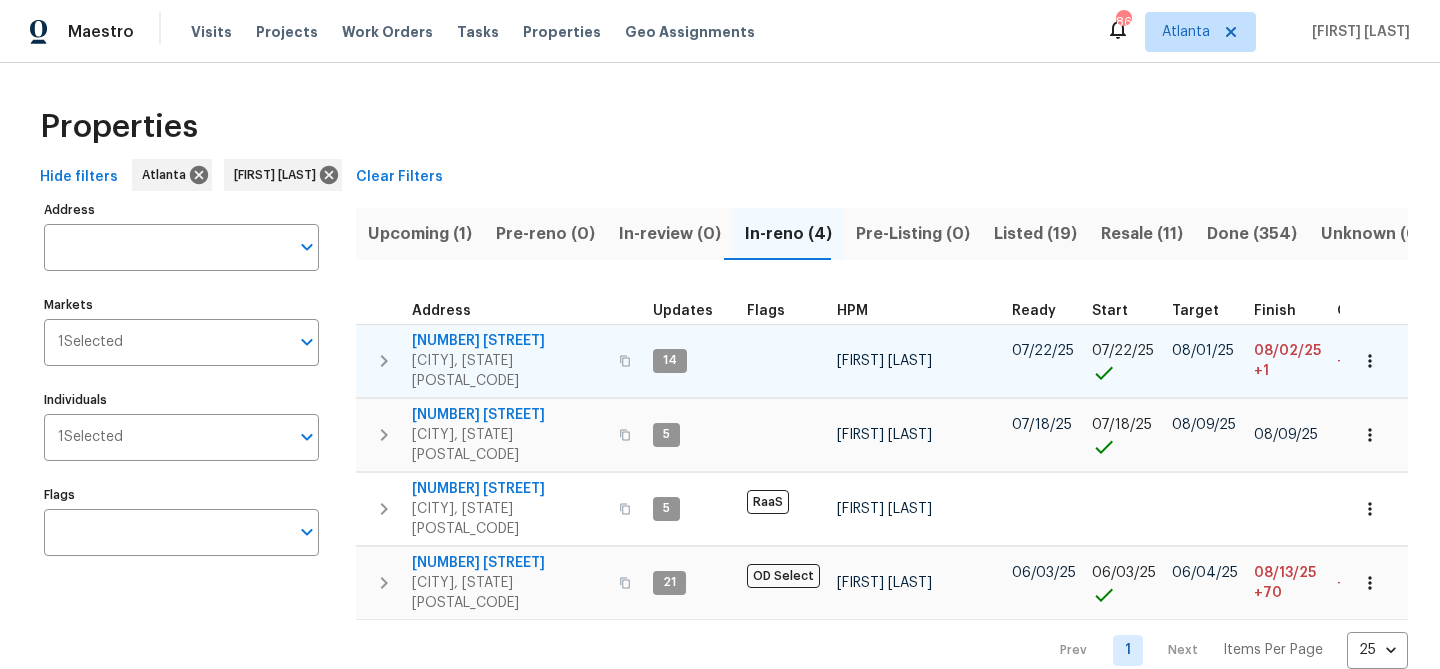click on "1168 Granite Ln" at bounding box center [509, 341] 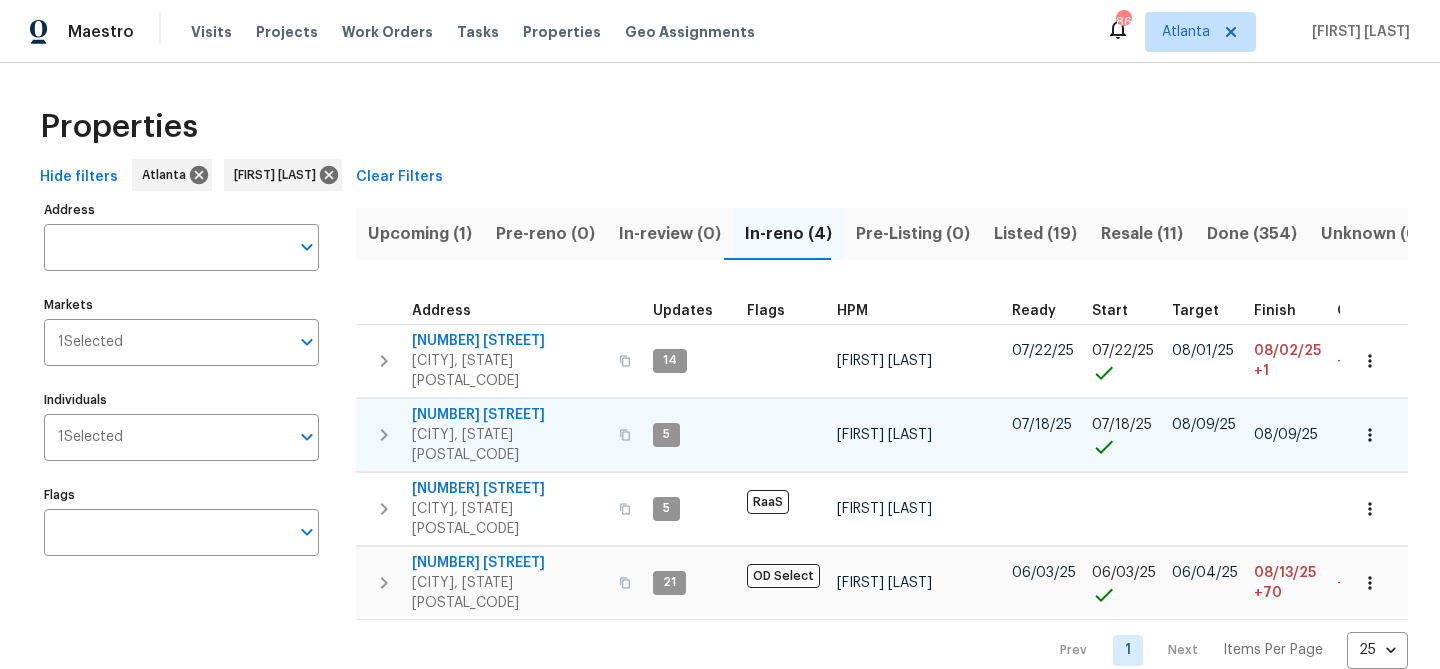 click on "2600 Moon Rd" at bounding box center [509, 415] 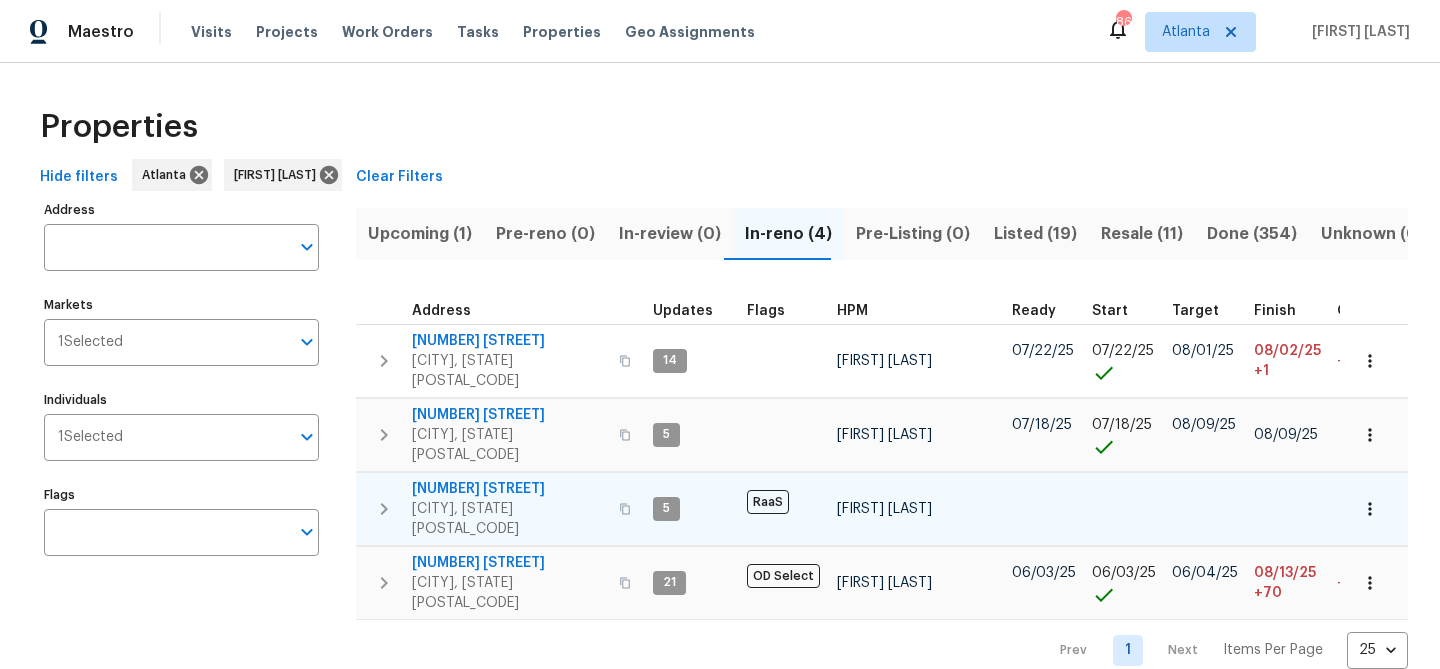 click on "3870 Golfe Links Dr" at bounding box center [509, 489] 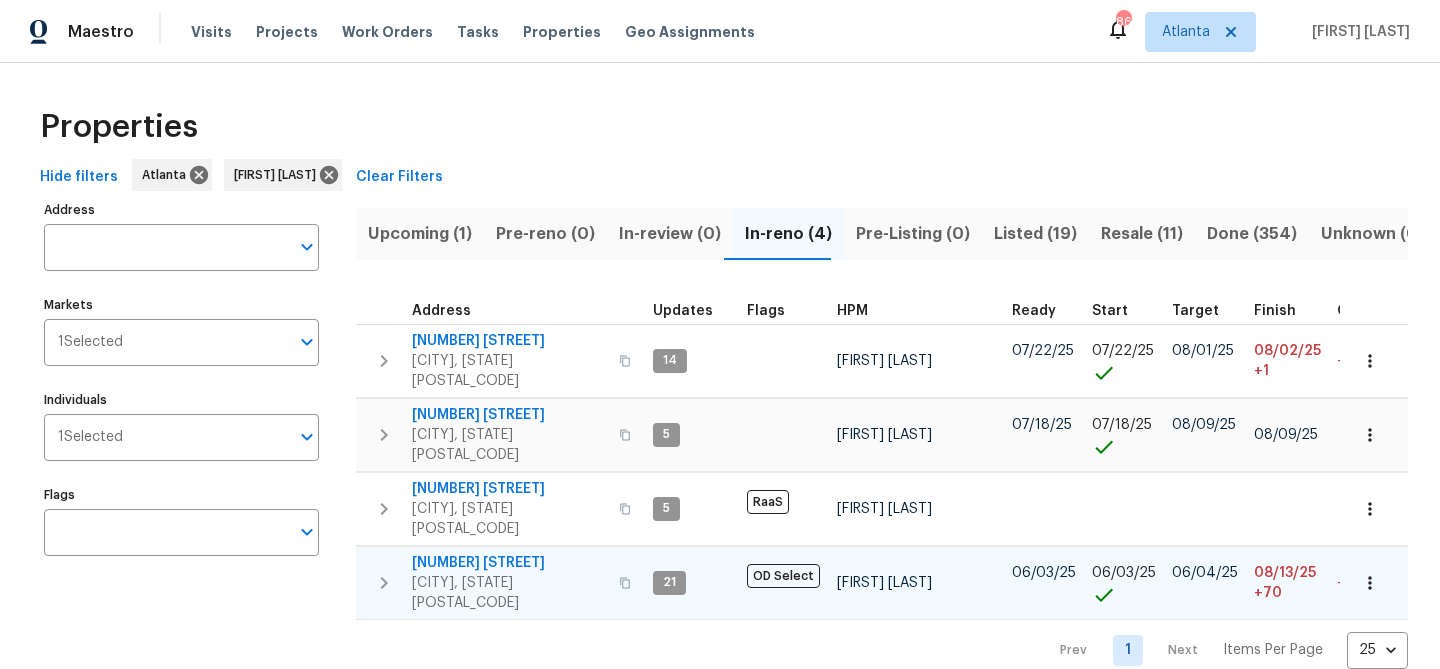click on "190 Derby St" at bounding box center (509, 563) 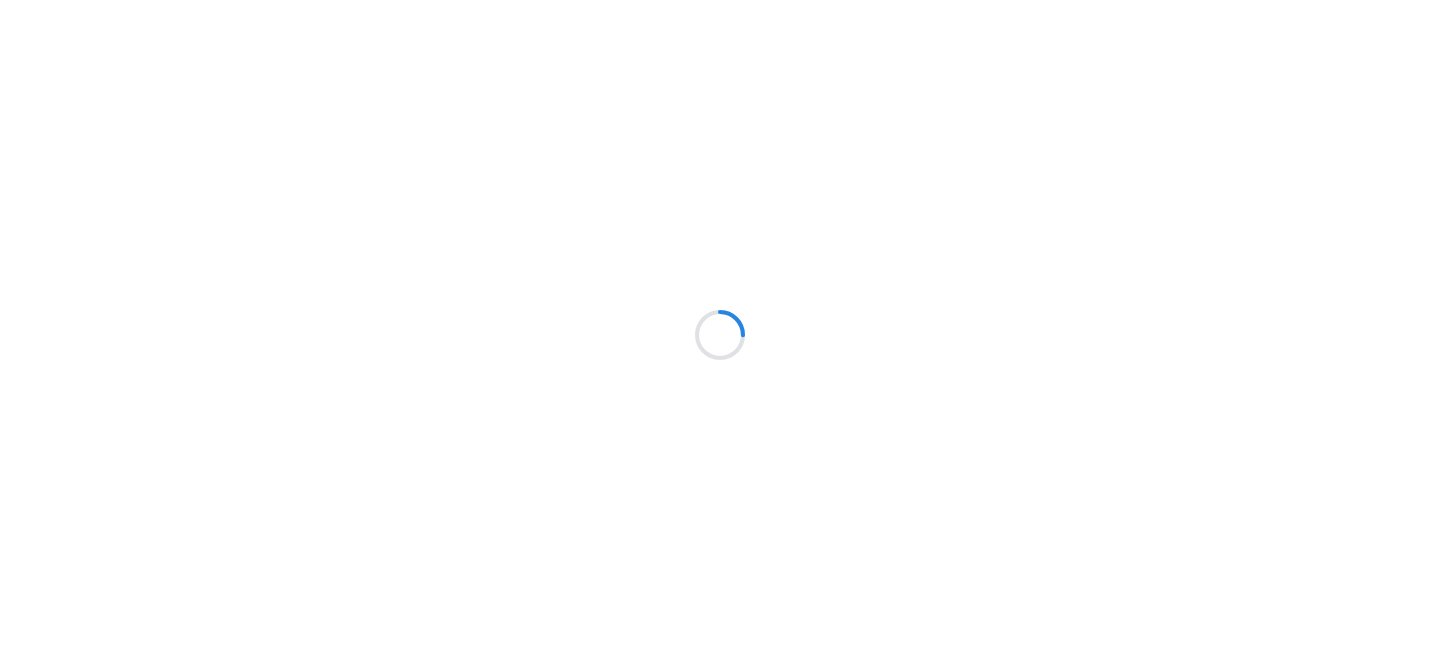 scroll, scrollTop: 0, scrollLeft: 0, axis: both 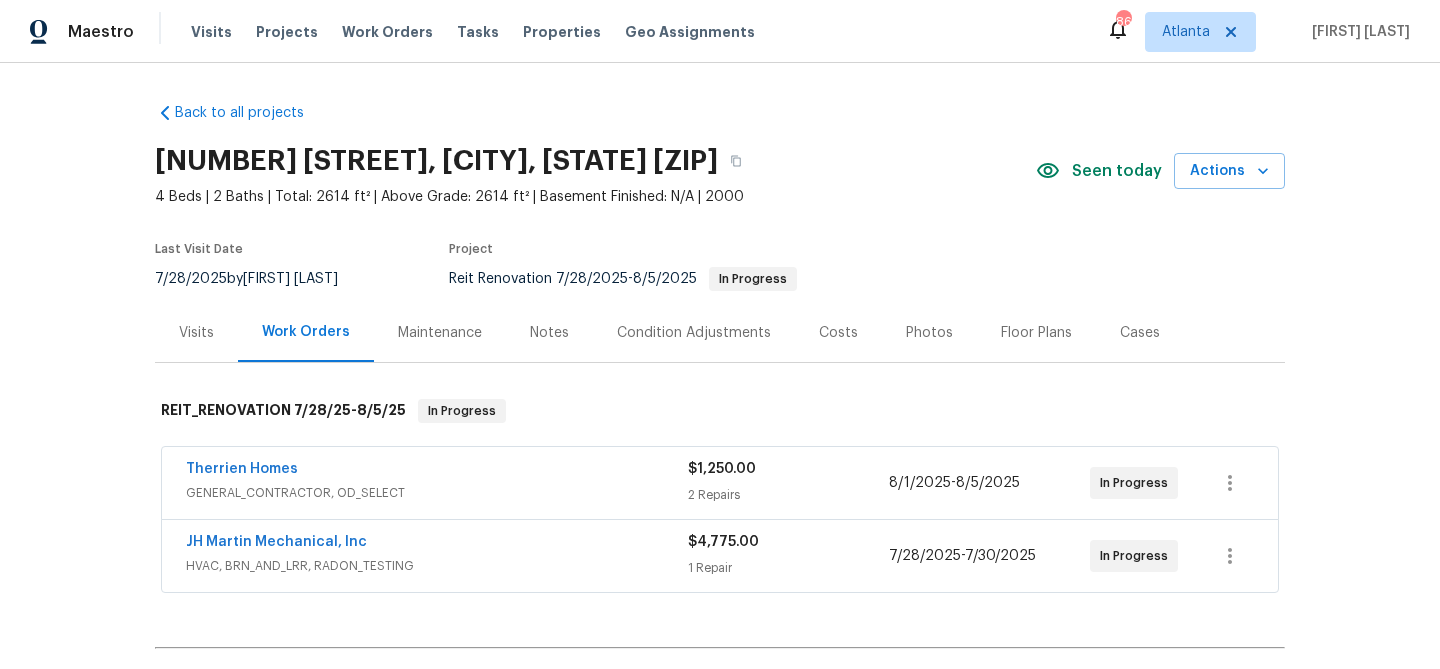 click on "Notes" at bounding box center [549, 332] 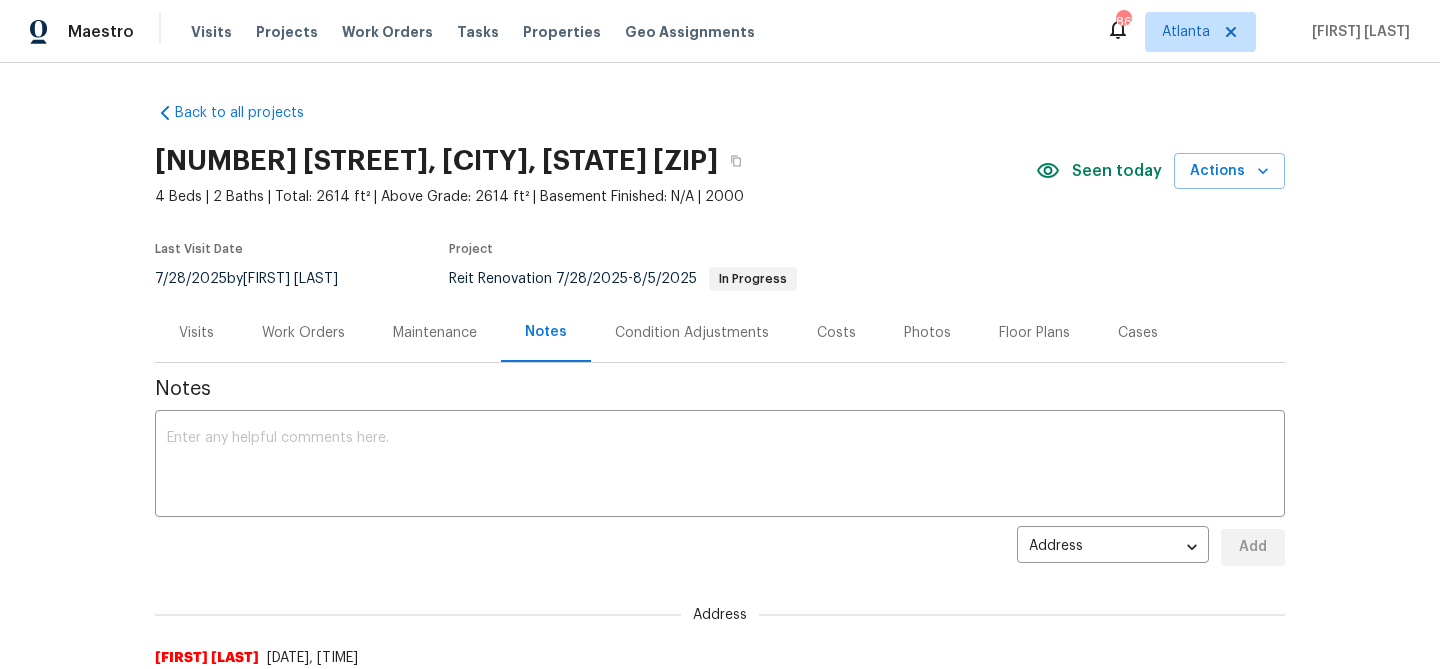 scroll, scrollTop: 138, scrollLeft: 0, axis: vertical 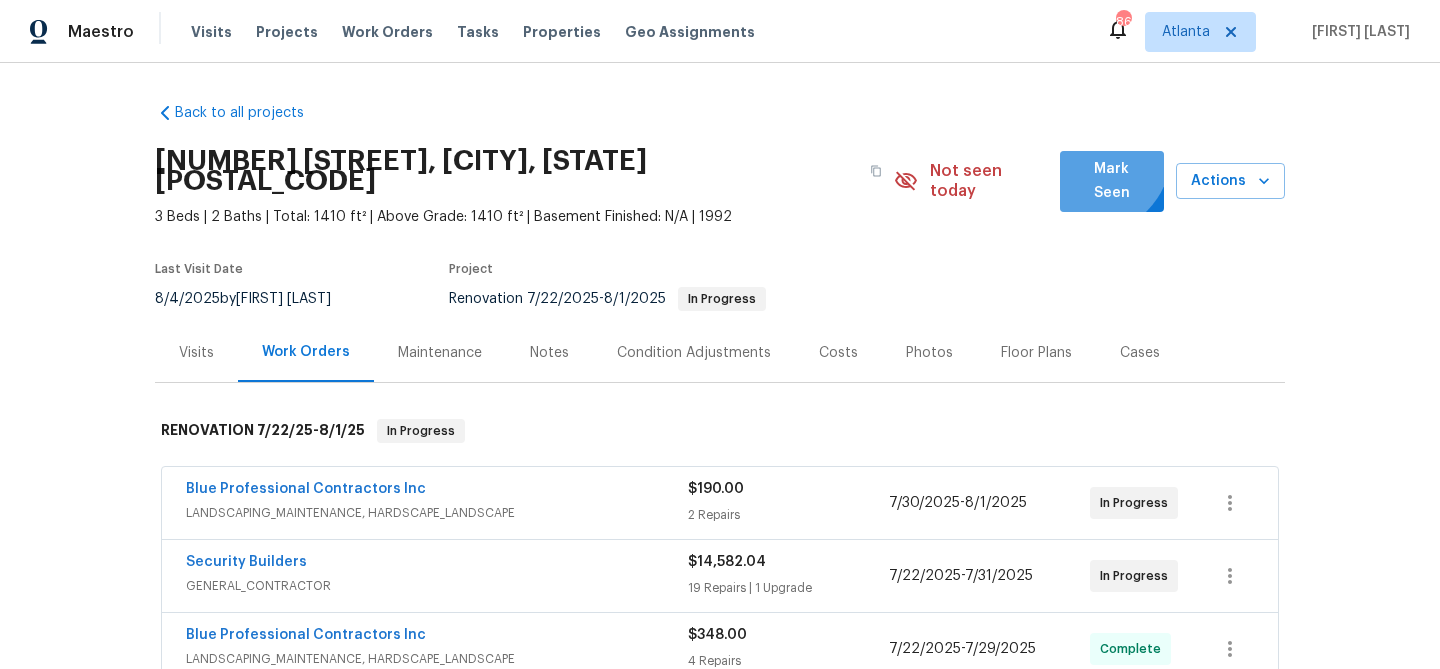 click on "Mark Seen" at bounding box center [1112, 181] 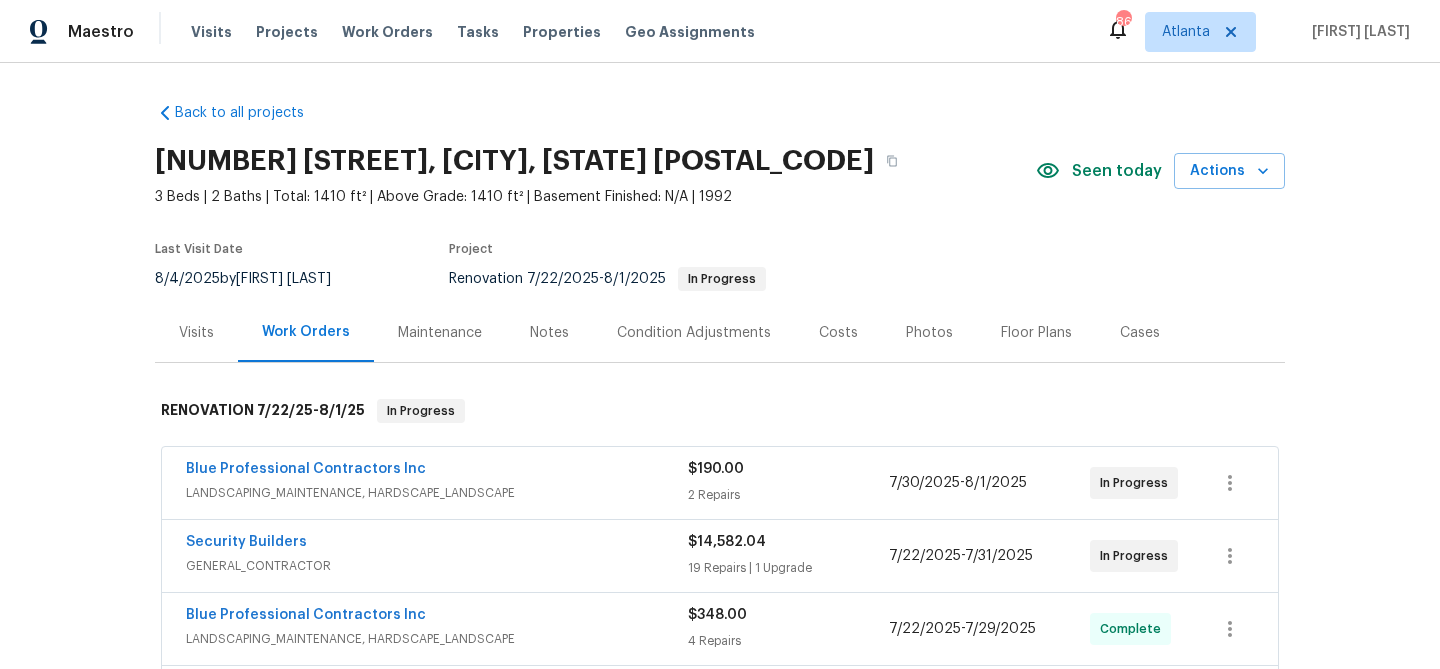 click on "Notes" at bounding box center (549, 333) 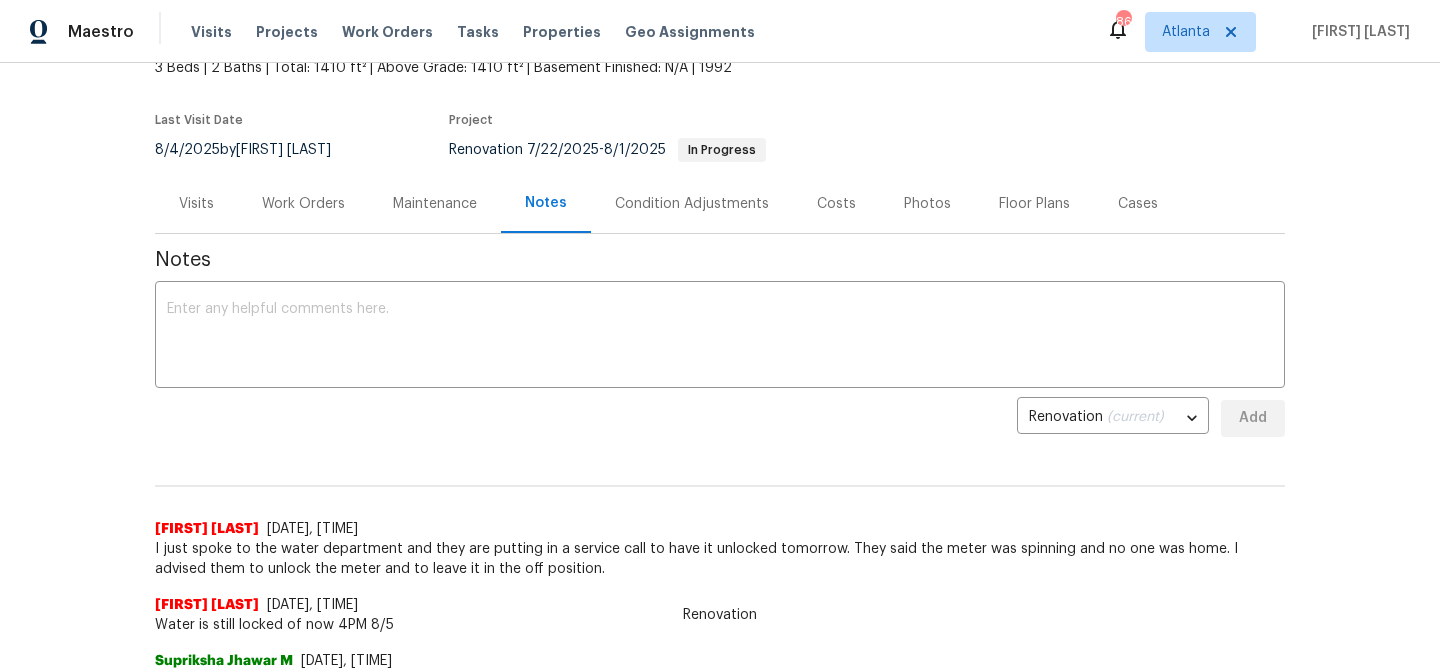 scroll, scrollTop: 152, scrollLeft: 0, axis: vertical 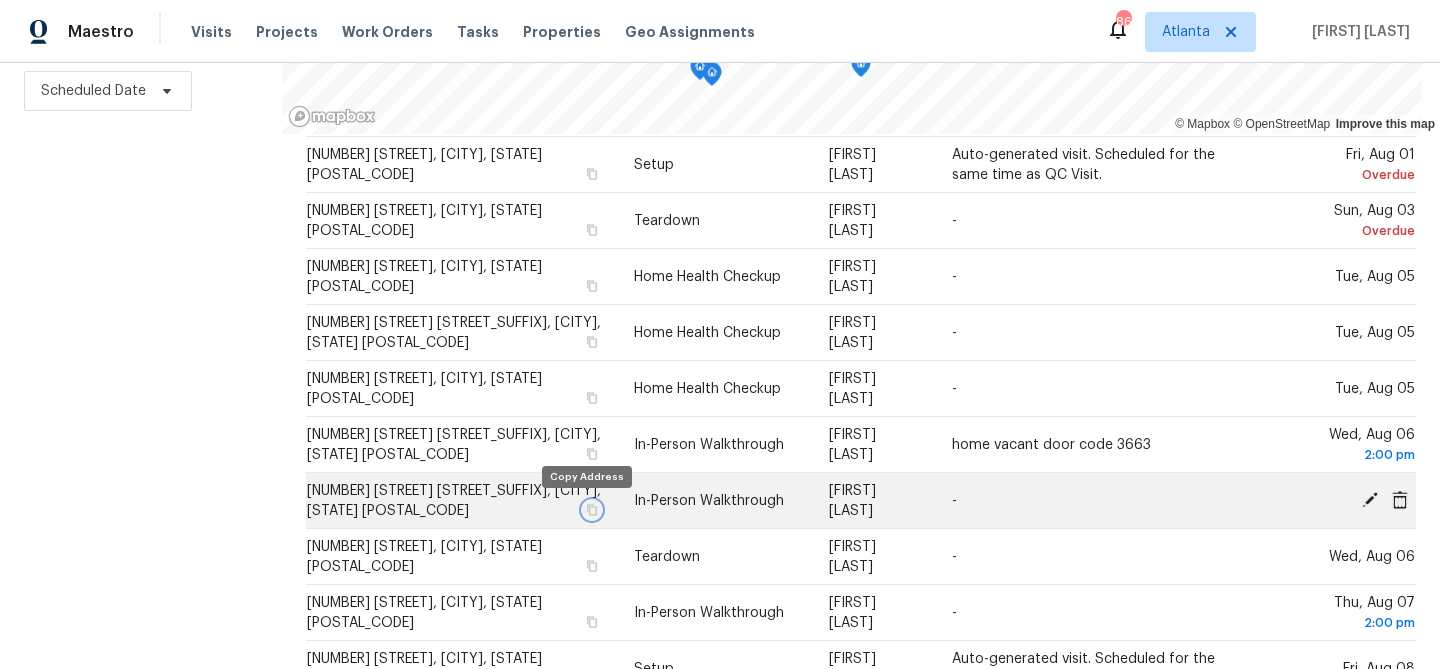 click 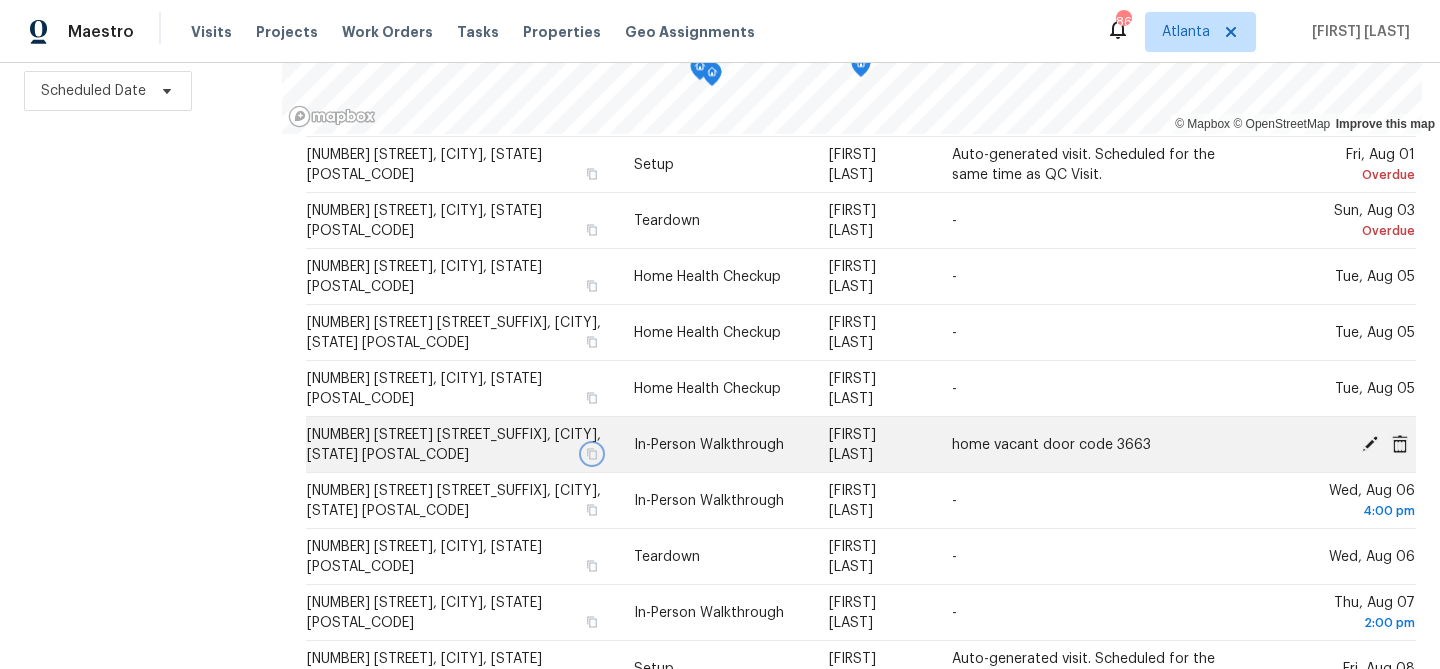 click 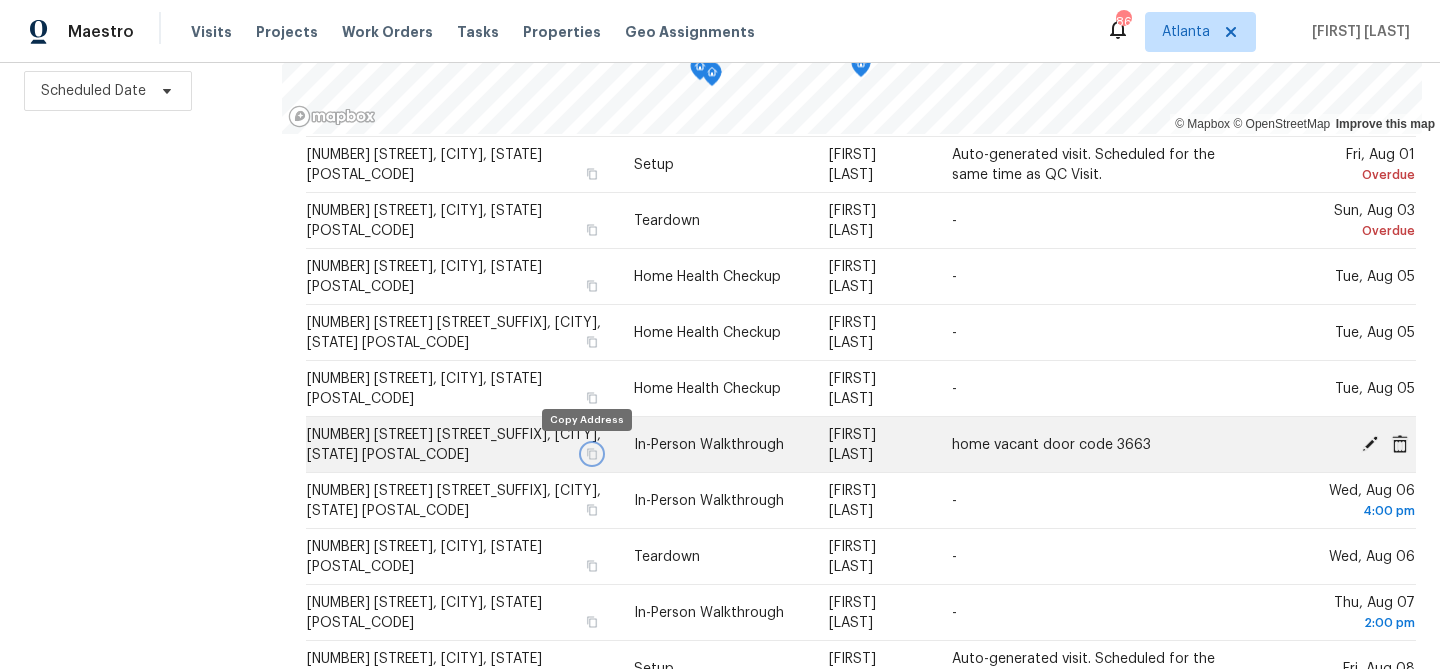 click 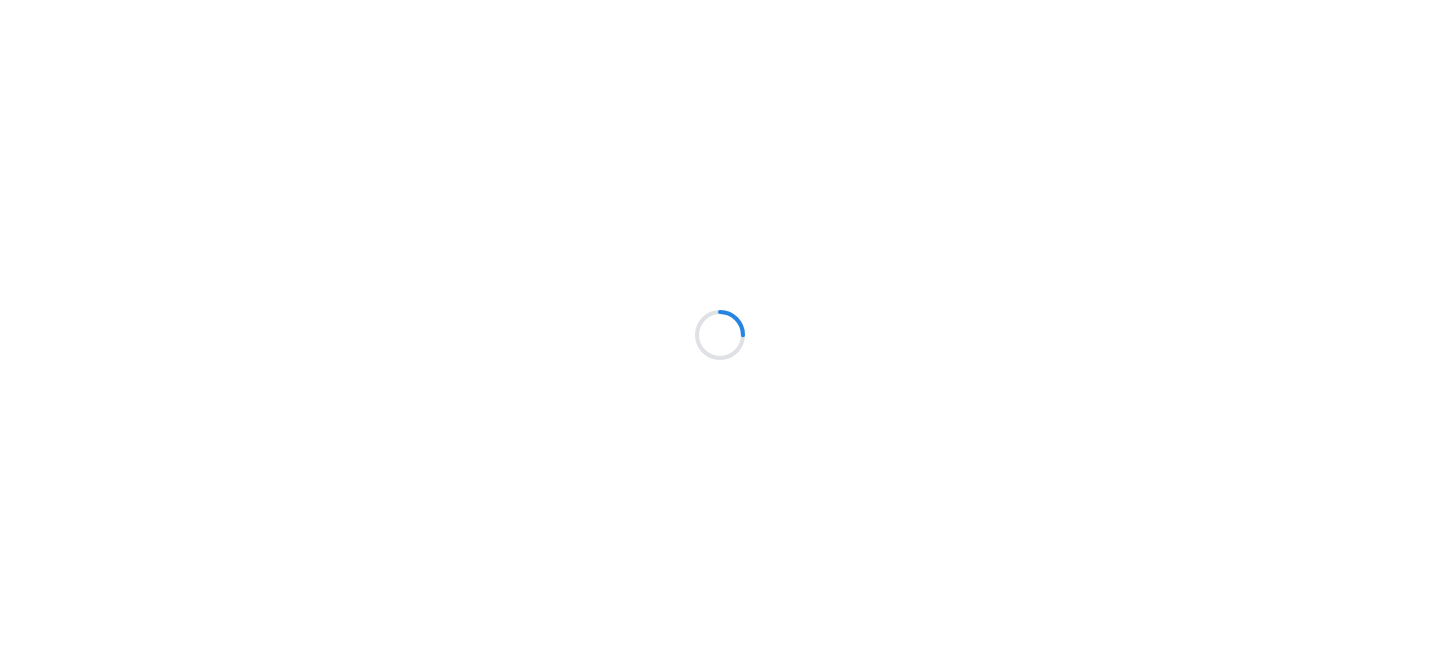 scroll, scrollTop: 0, scrollLeft: 0, axis: both 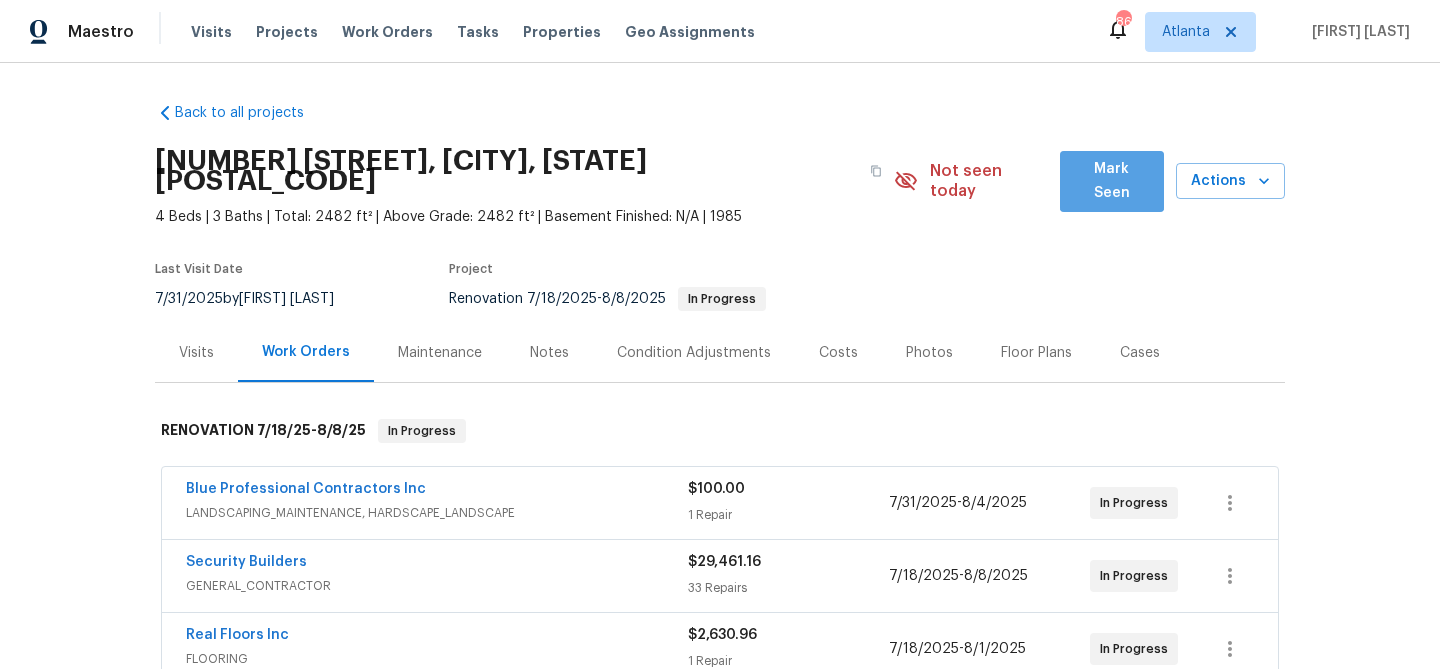 click on "Mark Seen" at bounding box center (1112, 181) 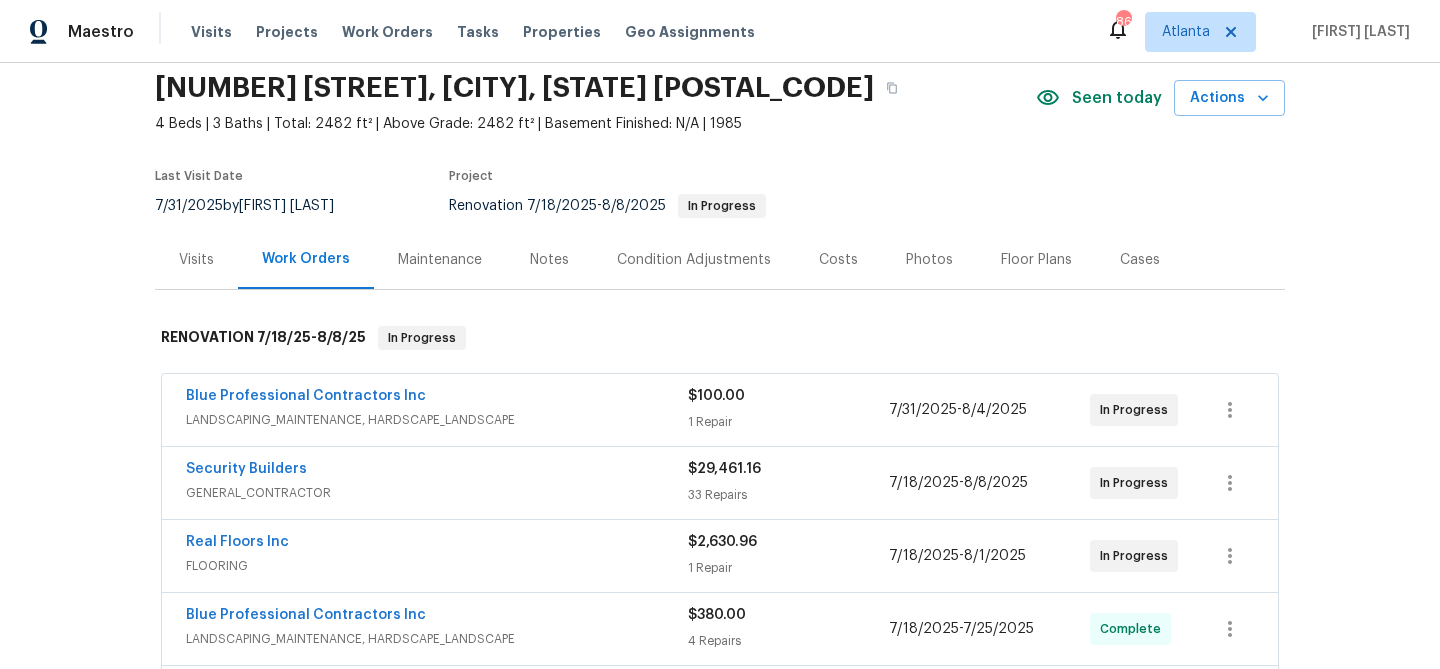 scroll, scrollTop: 64, scrollLeft: 0, axis: vertical 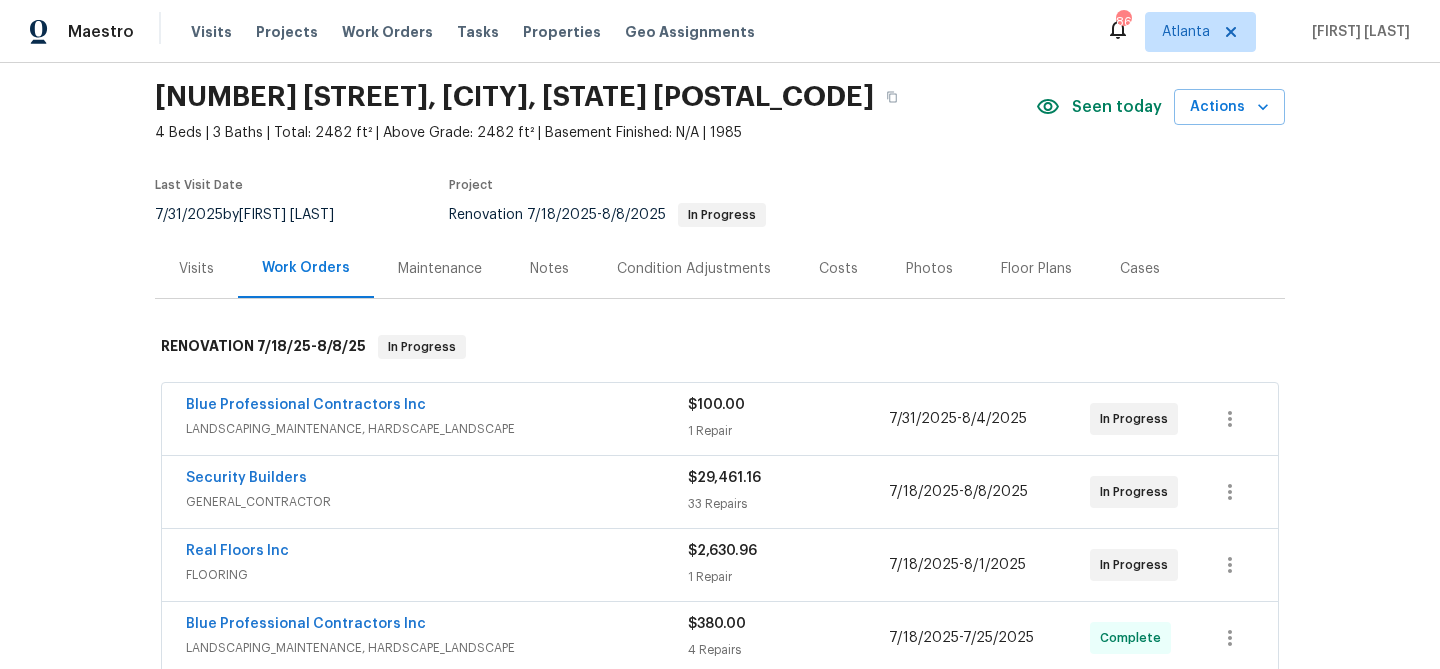 click on "Notes" at bounding box center (549, 269) 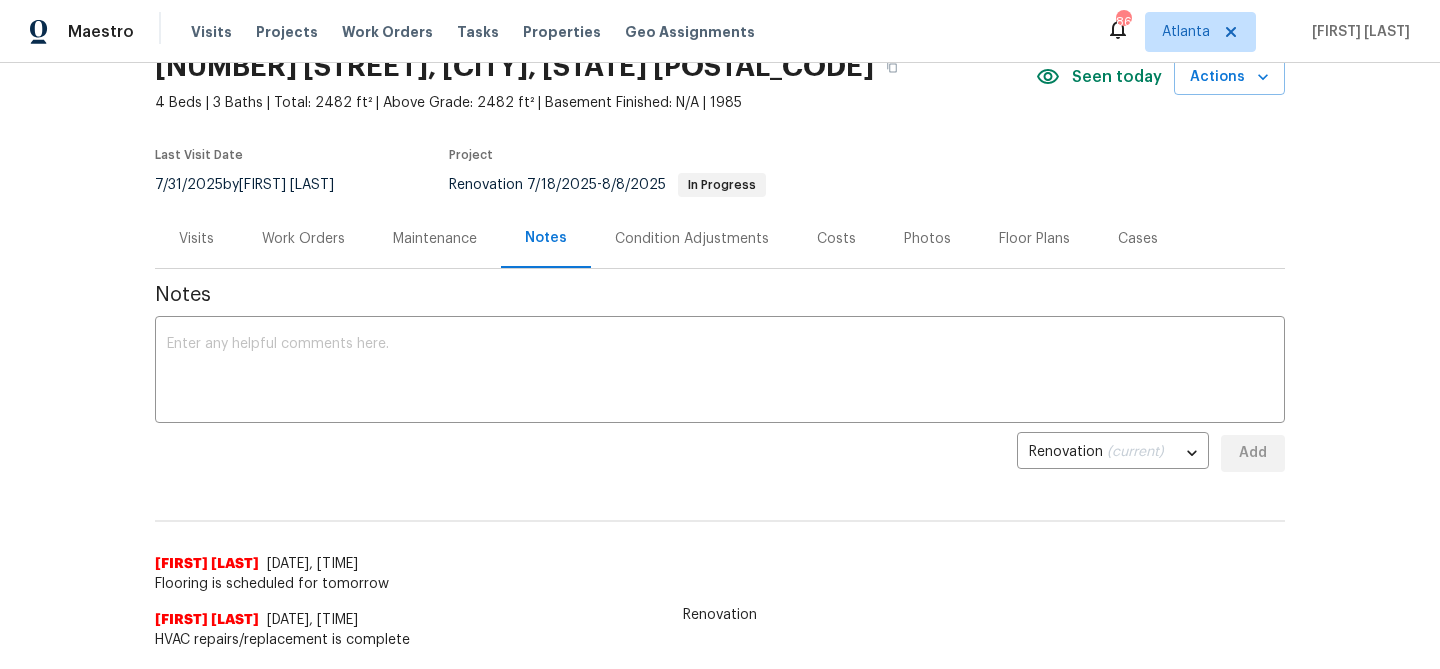 scroll, scrollTop: 109, scrollLeft: 0, axis: vertical 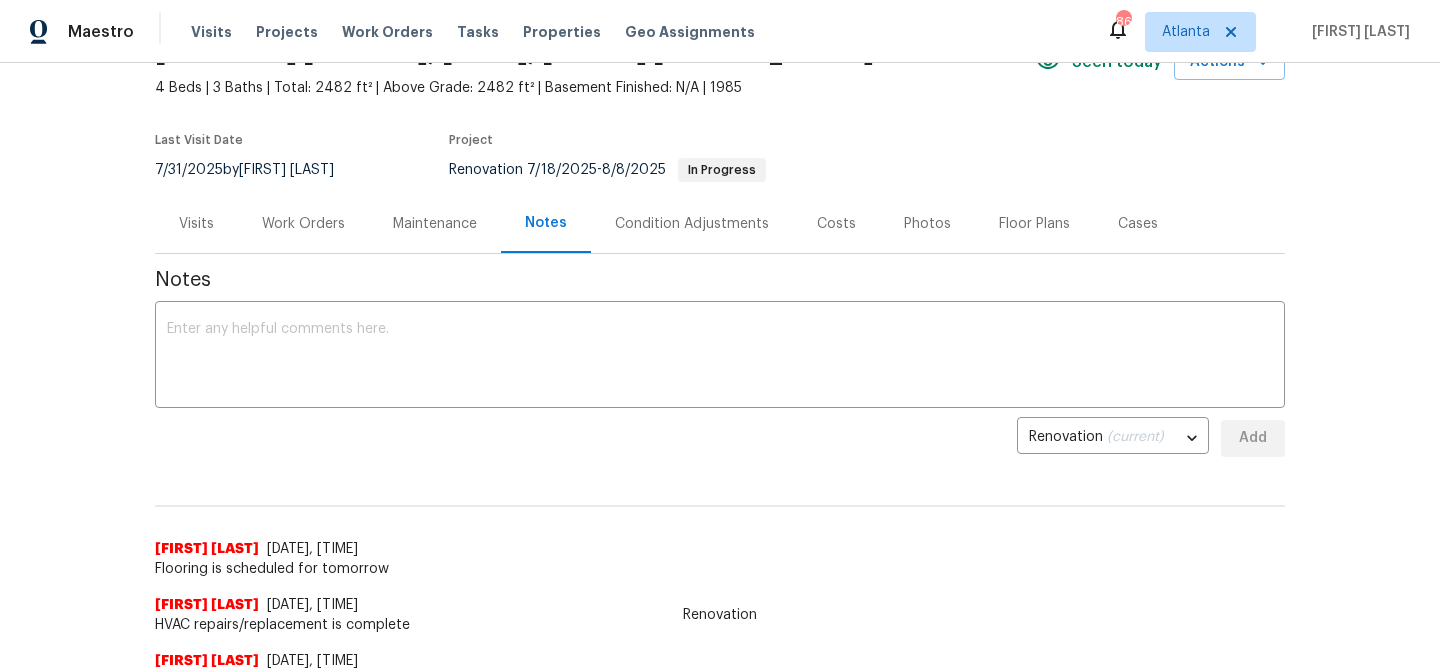 click on "Work Orders" at bounding box center [303, 224] 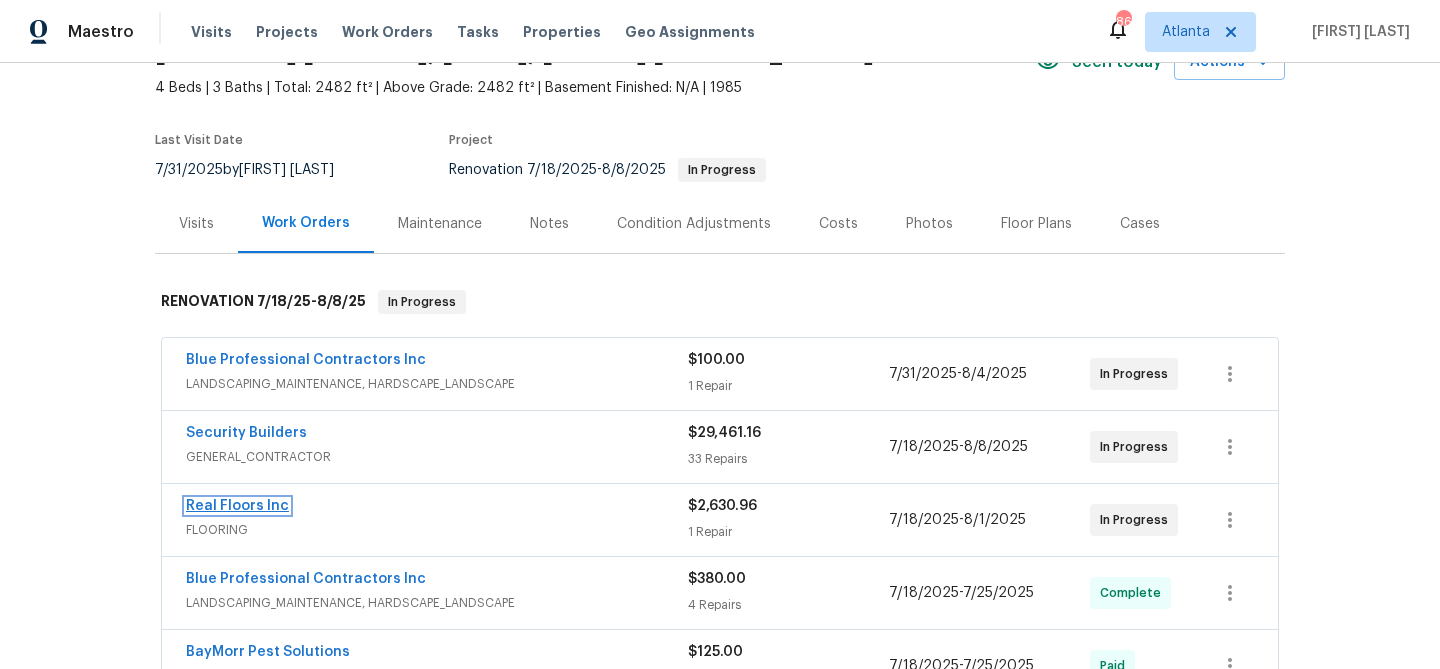 click on "Real Floors Inc" at bounding box center [237, 506] 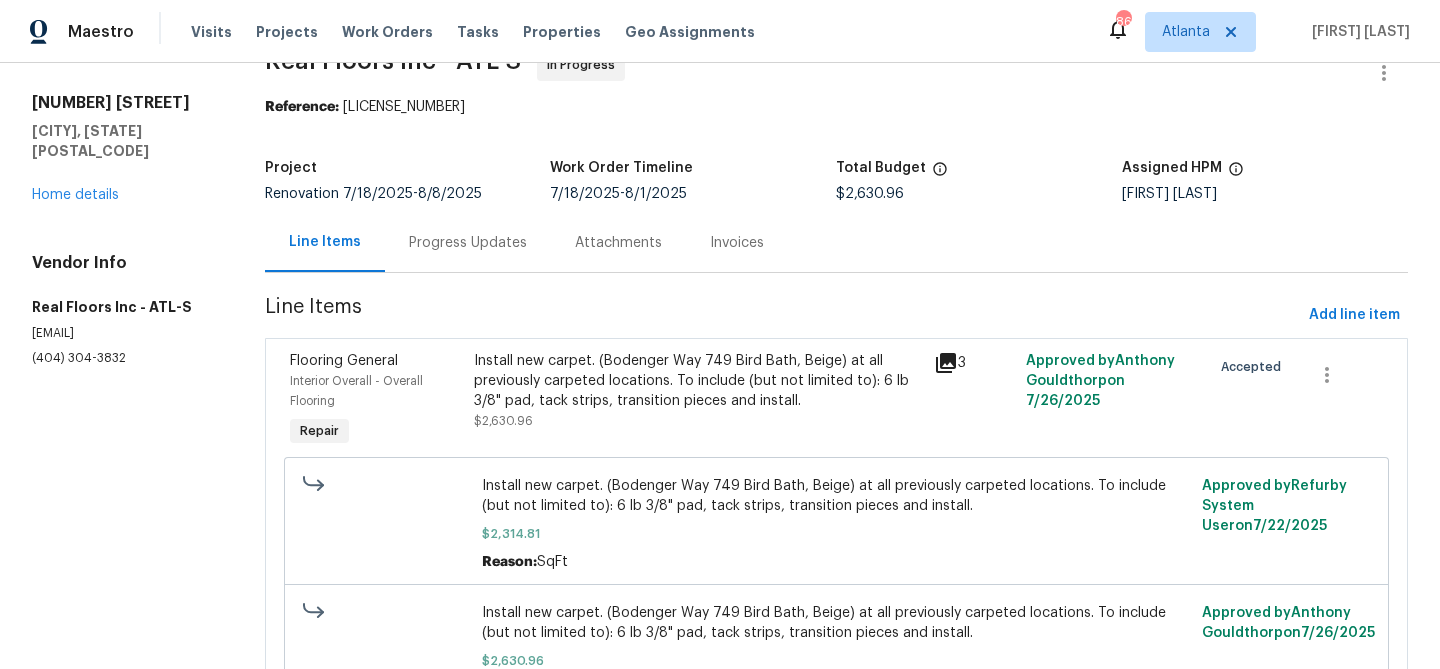 scroll, scrollTop: 172, scrollLeft: 0, axis: vertical 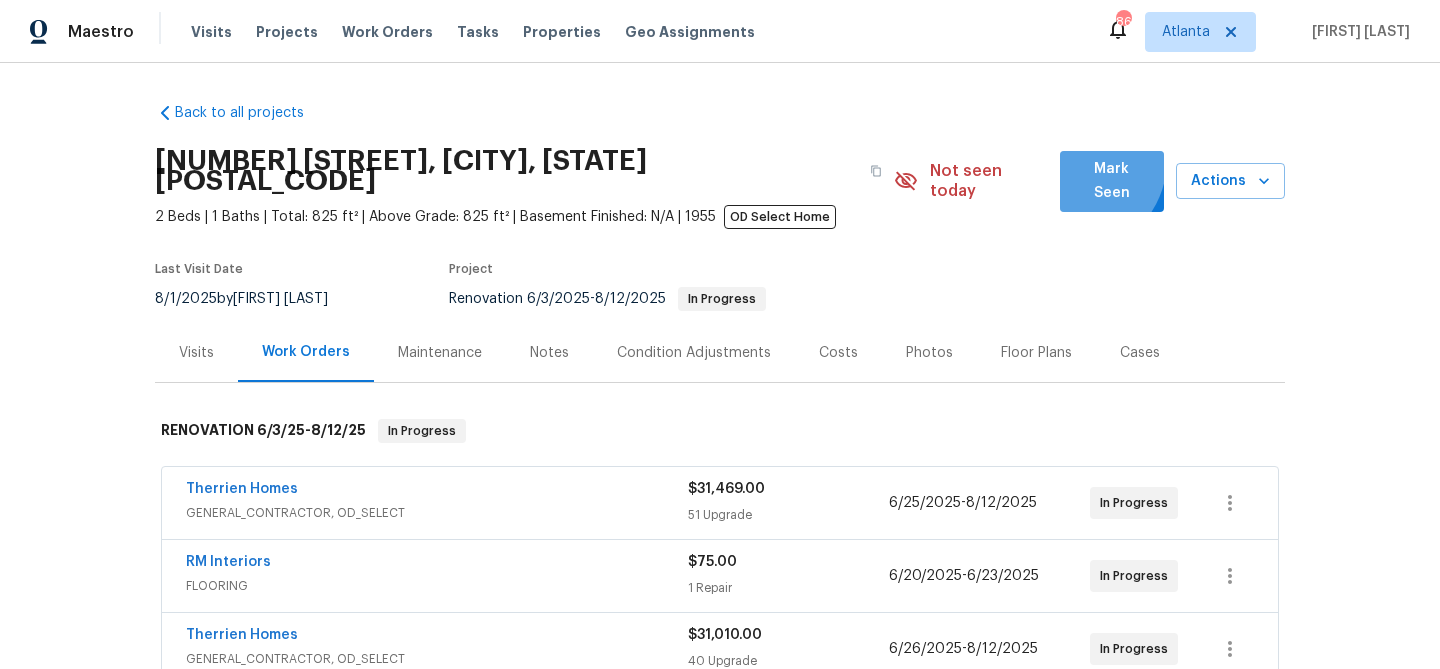 click on "Mark Seen" at bounding box center [1112, 181] 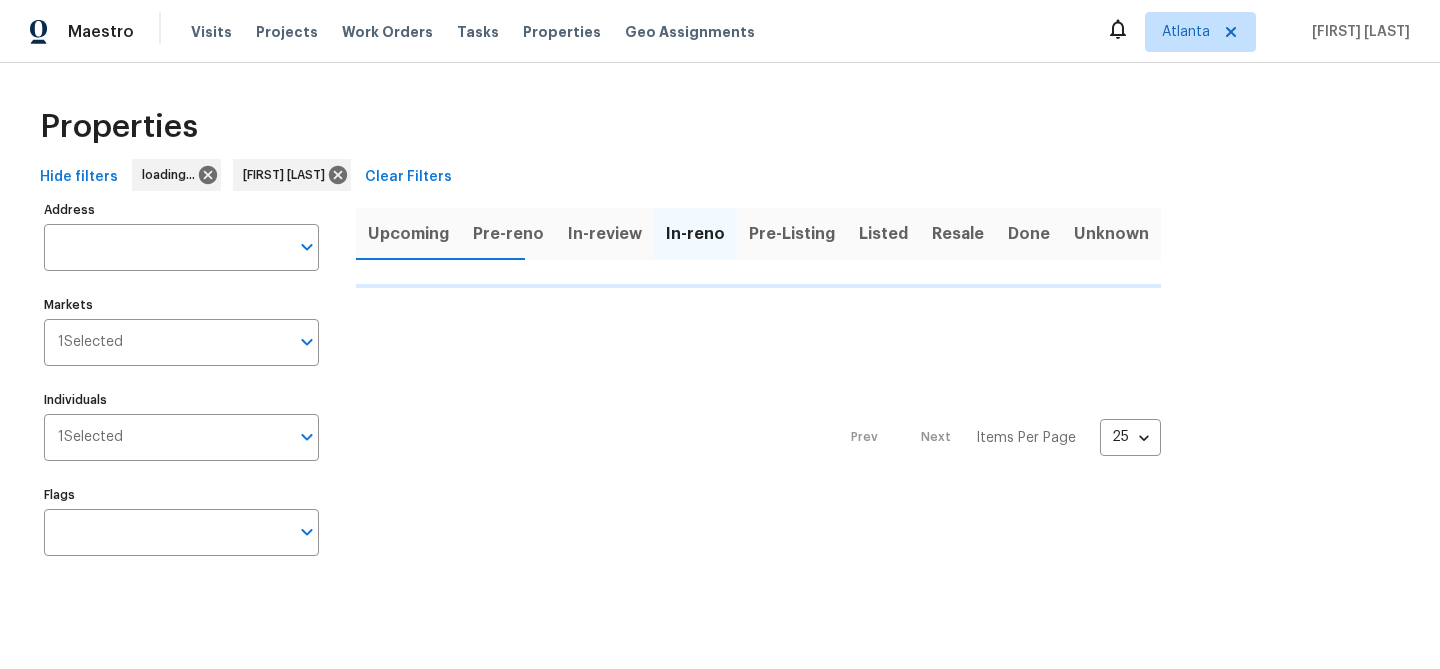 scroll, scrollTop: 0, scrollLeft: 0, axis: both 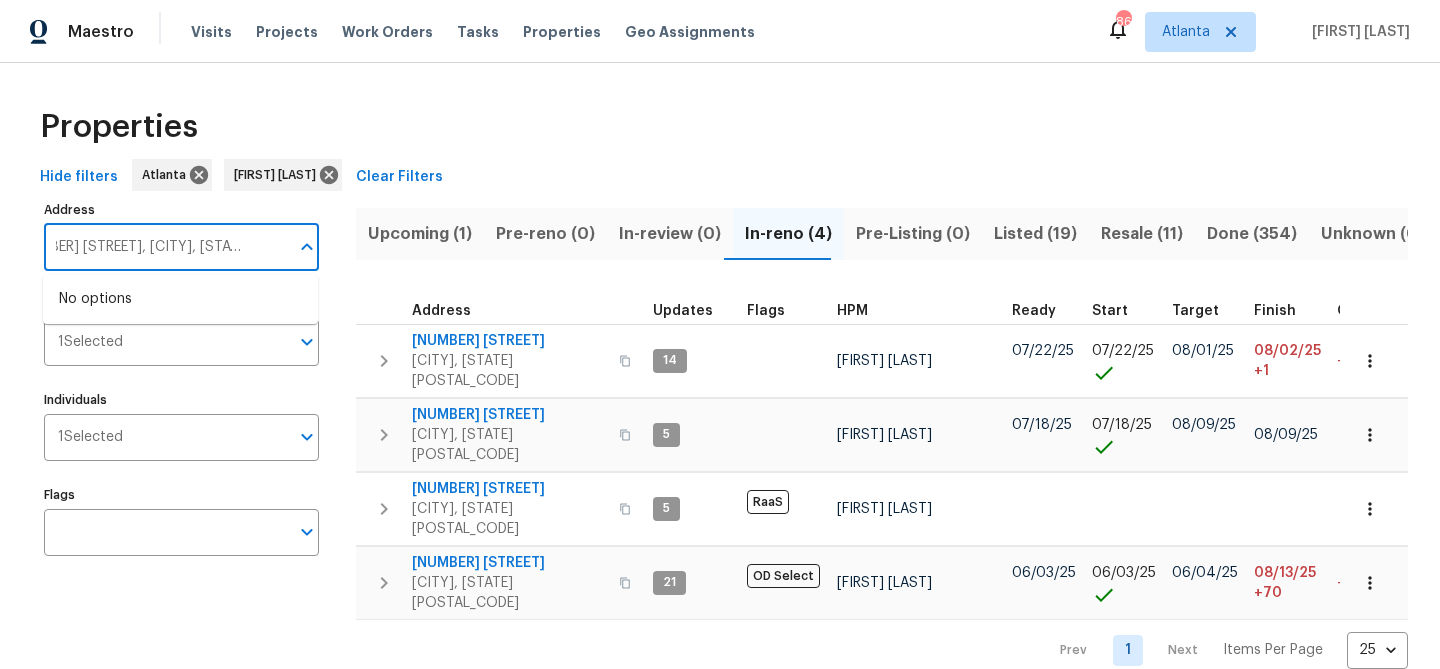 click on "Address 1461 Fox Forest Ter SW, Lilburn, GA 30047 Address" at bounding box center [181, 233] 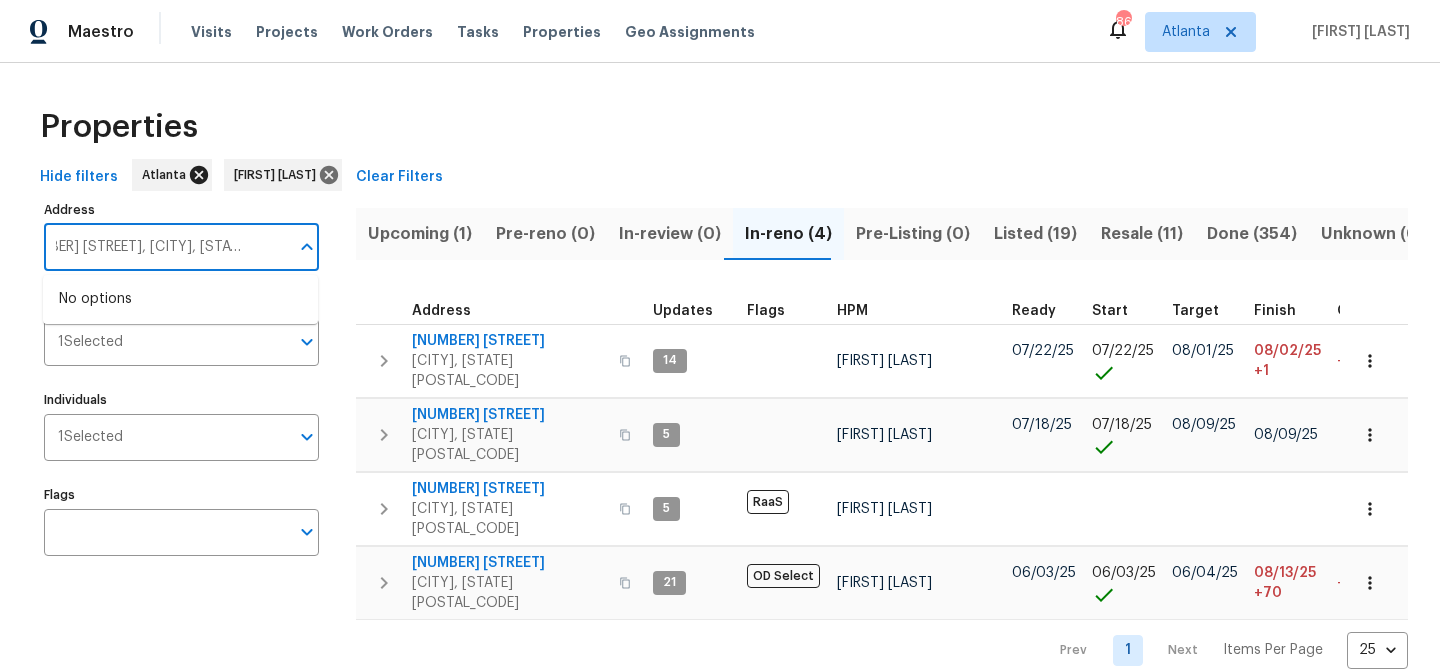type on "[NUMBER] [STREET], [CITY], [STATE] [POSTAL_CODE]" 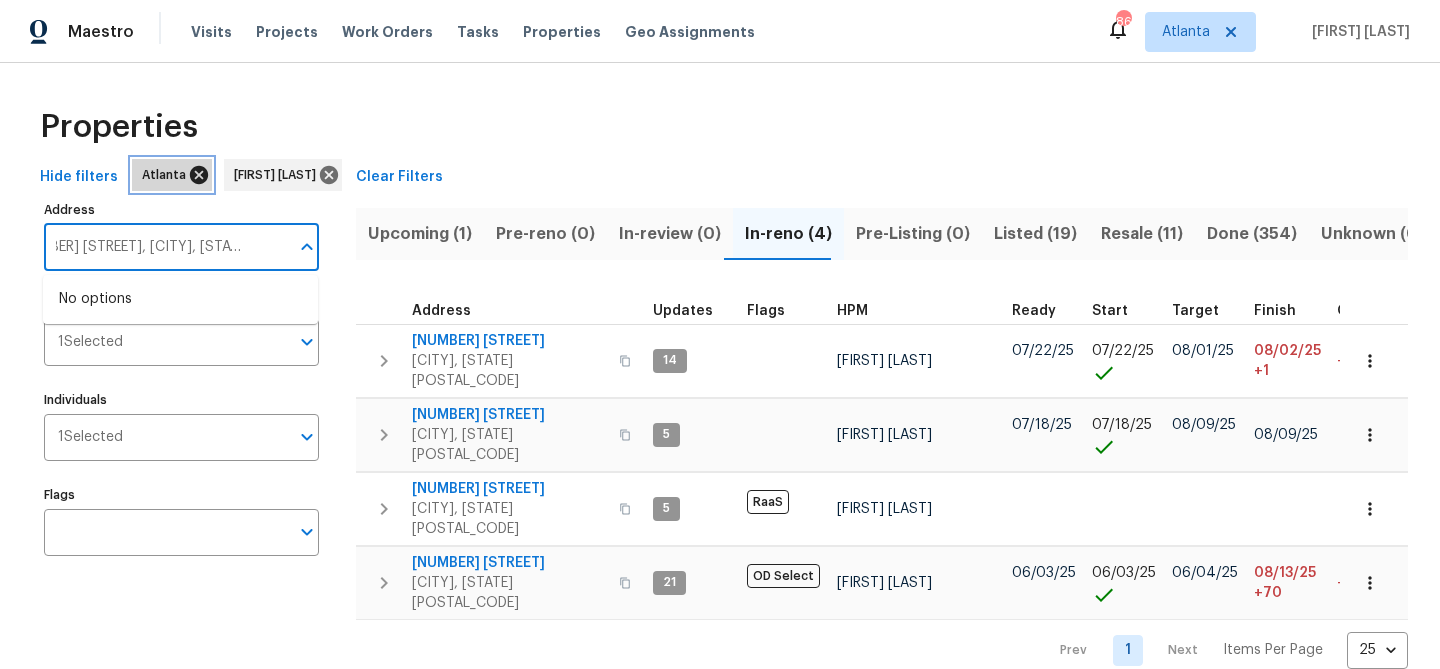 click 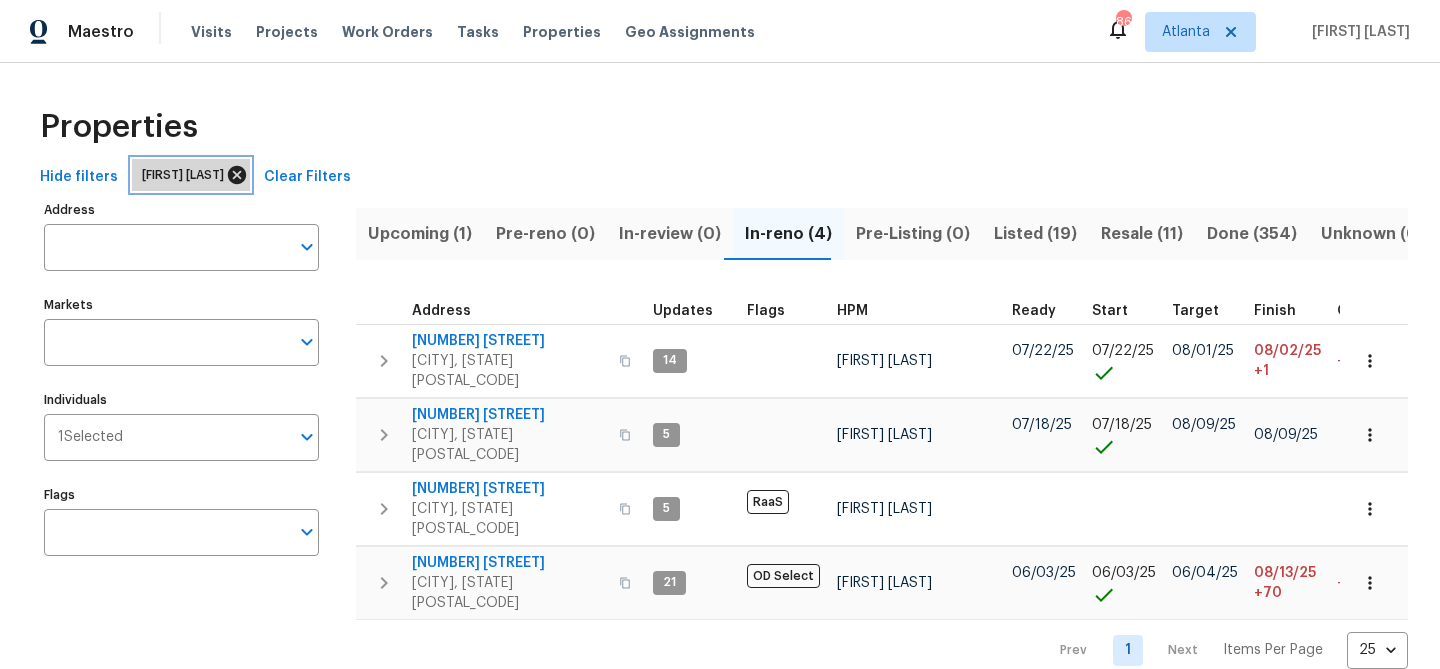 click 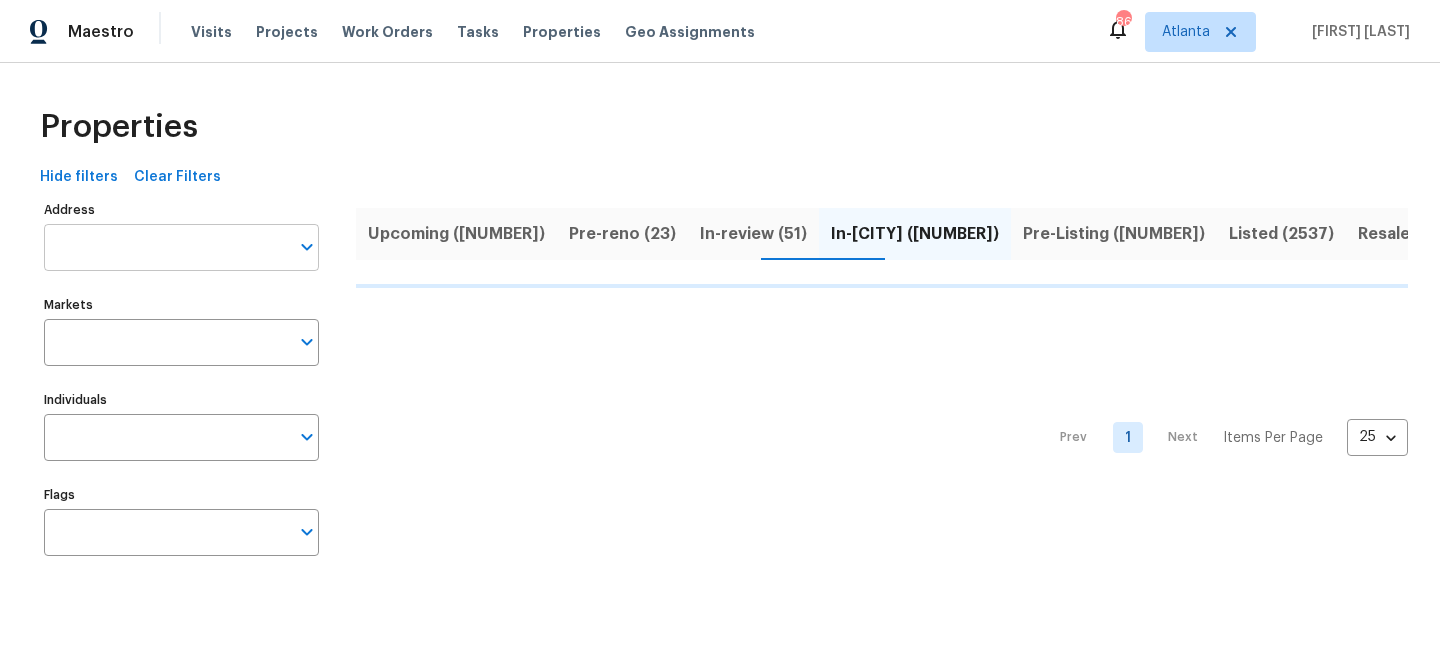 click on "Address" at bounding box center (166, 247) 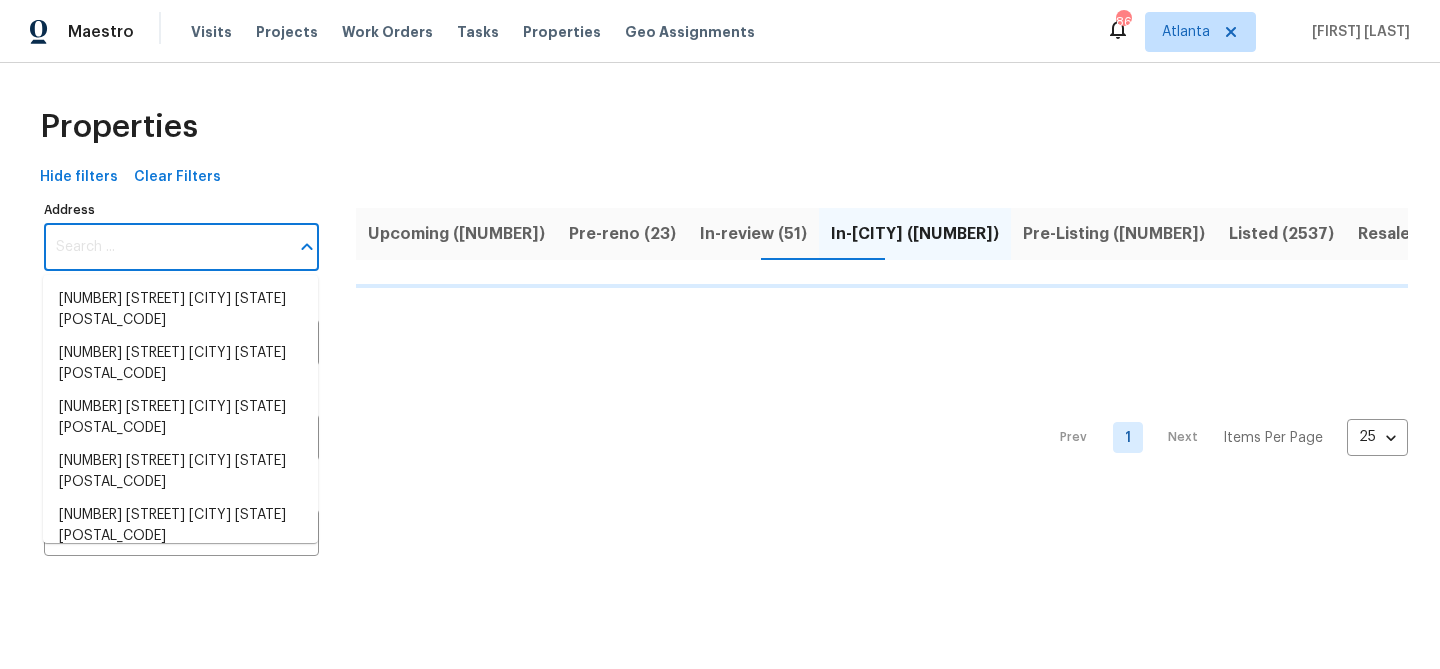 paste on "1461 Fox Forest Ter SW, Lilburn, GA 30047" 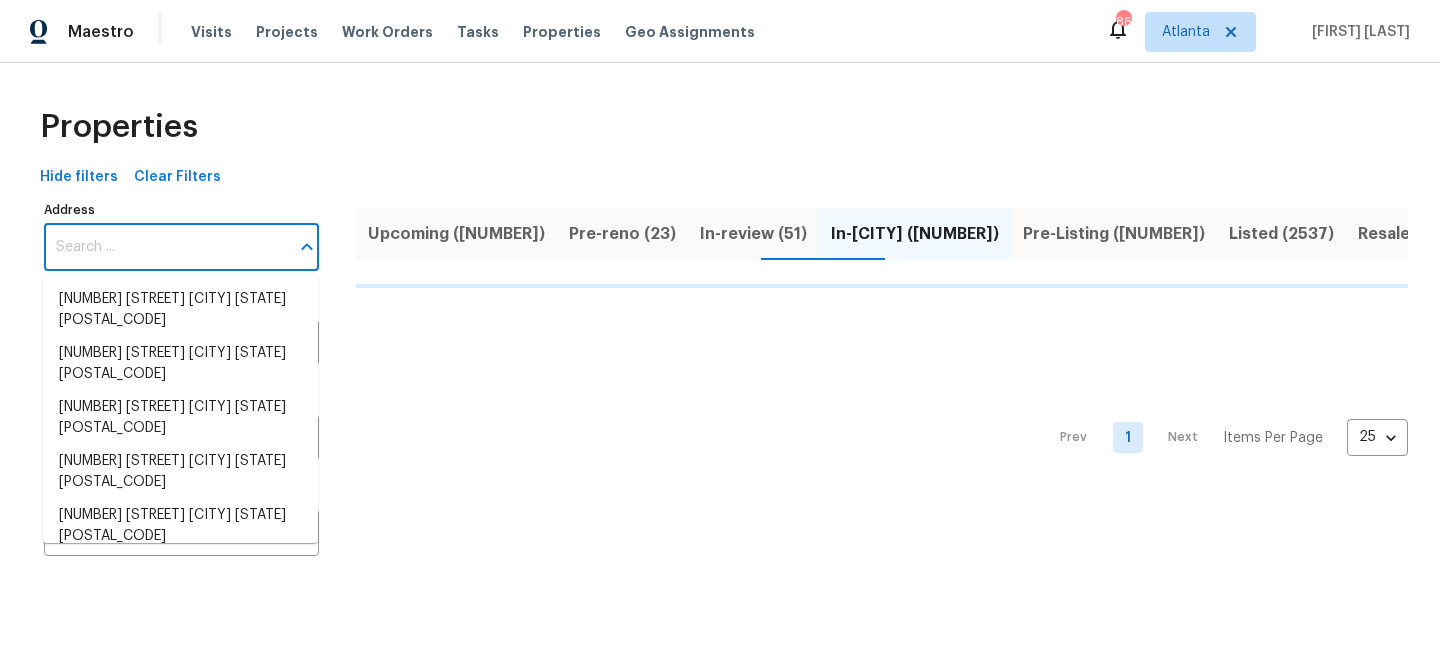 type on "1461 Fox Forest Ter SW, Lilburn, GA 30047" 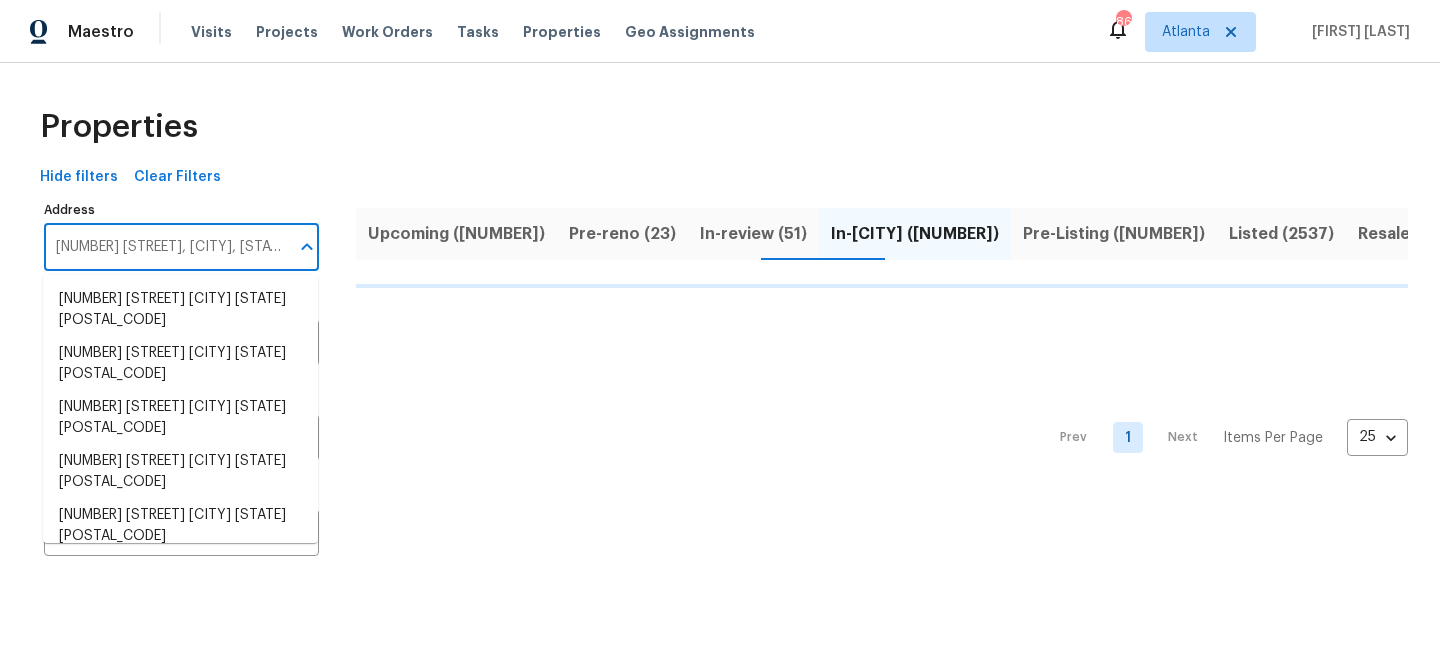 scroll, scrollTop: 0, scrollLeft: 40, axis: horizontal 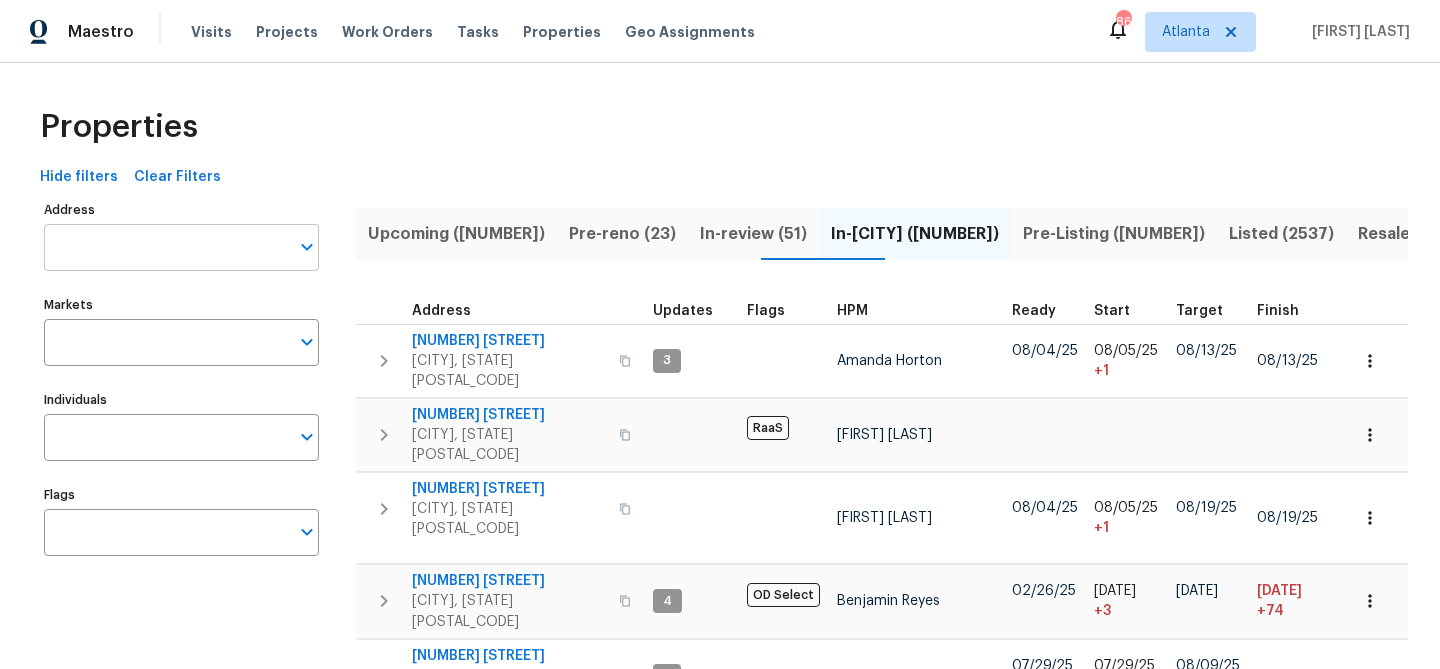 click on "Address" at bounding box center [166, 247] 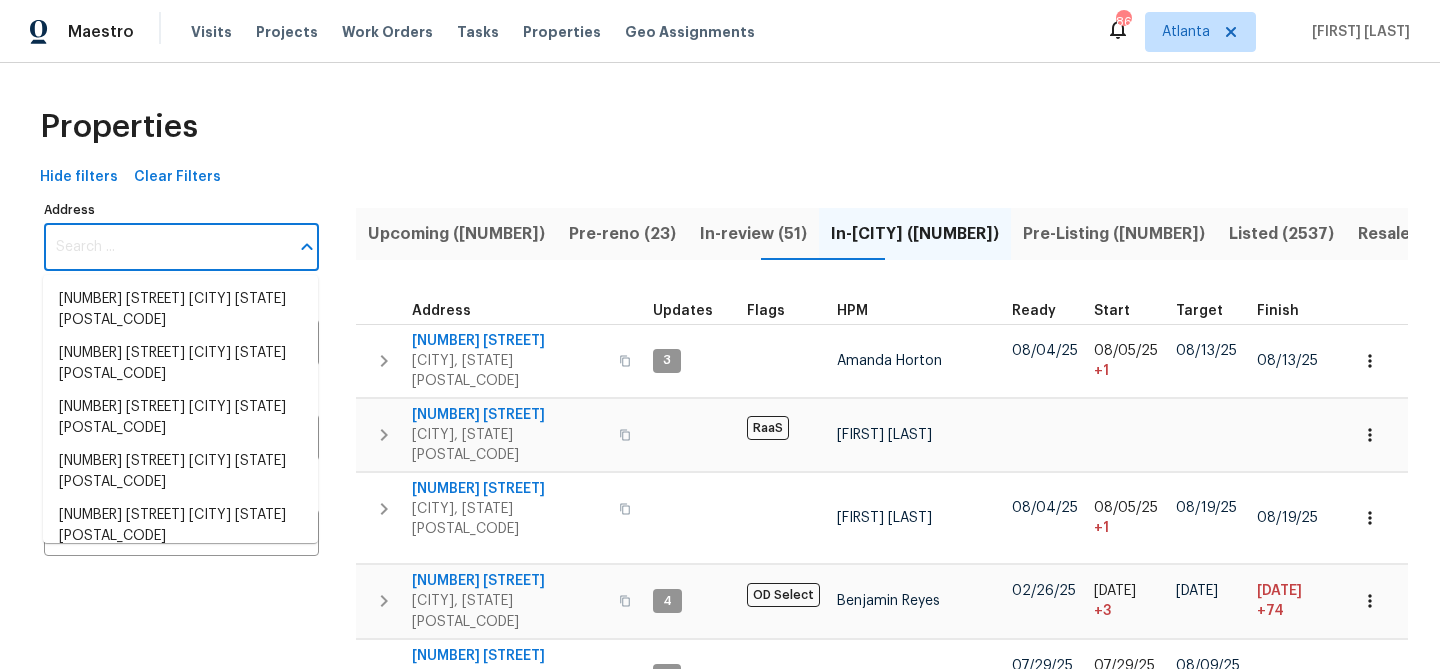 paste on "1461 Fox Forest Ter SW, Lilburn, GA 30047" 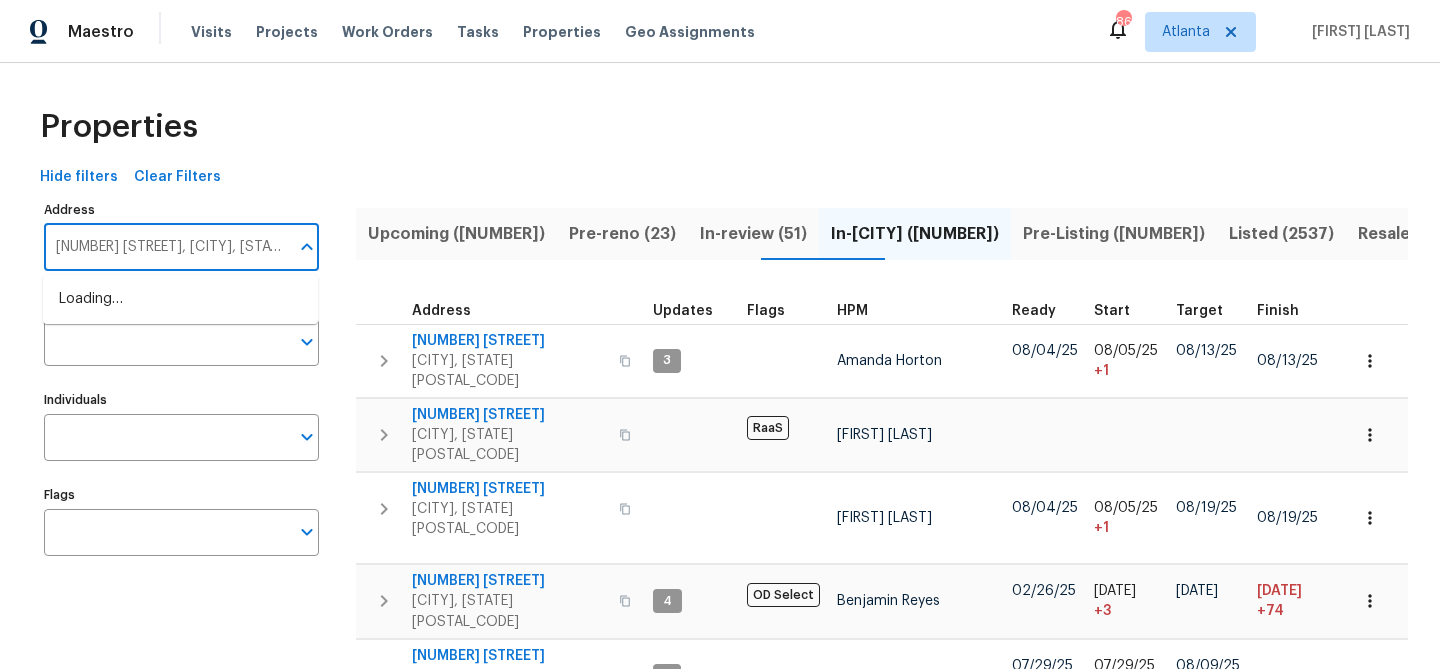 scroll, scrollTop: 0, scrollLeft: 40, axis: horizontal 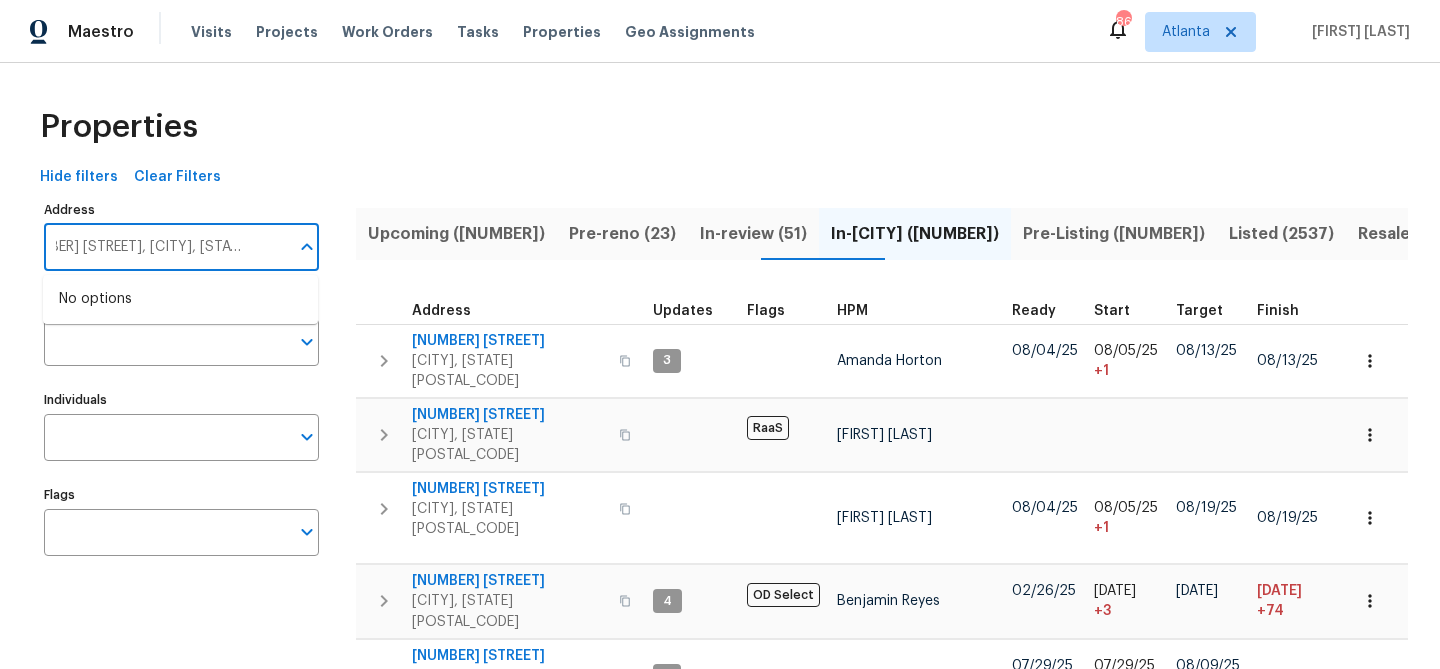 type on "1461 Fox Forest Ter SW, Lilburn, GA 30047" 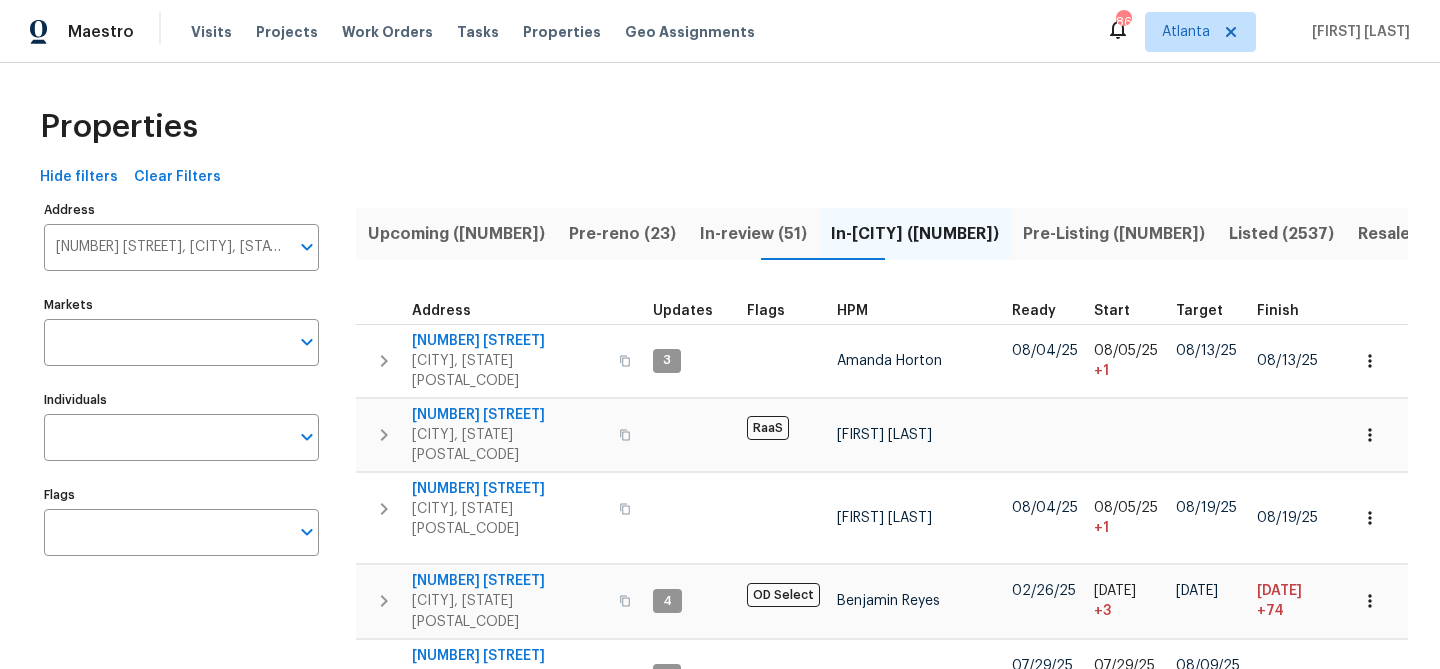 click on "Markets" at bounding box center [181, 305] 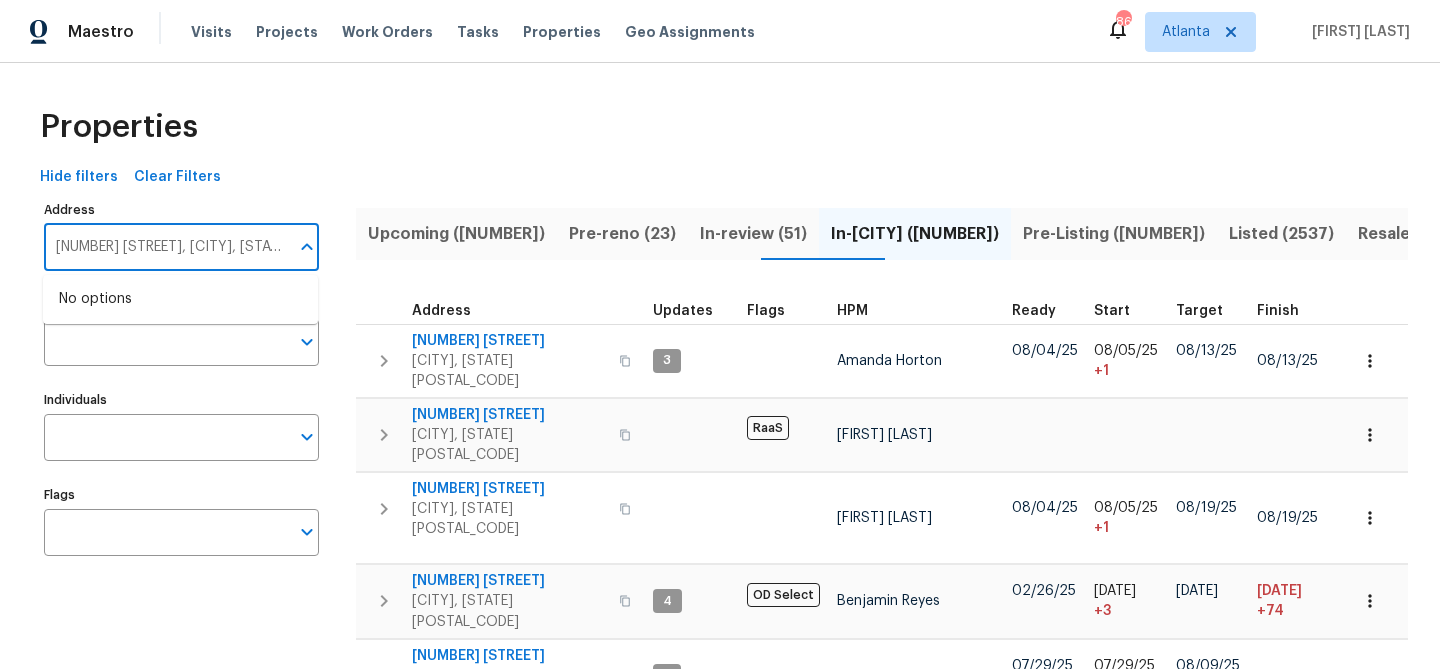 click on "1461 Fox Forest Ter SW, Lilburn, GA 30047" at bounding box center [166, 247] 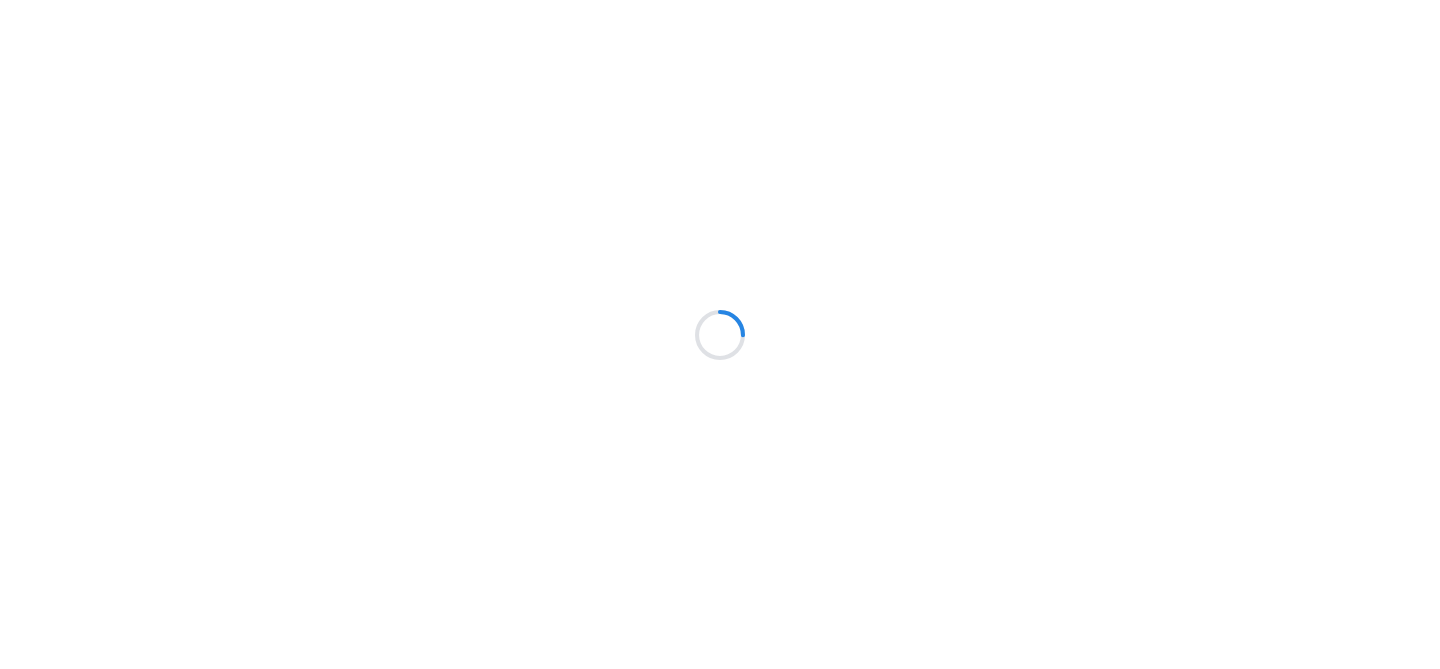 scroll, scrollTop: 0, scrollLeft: 0, axis: both 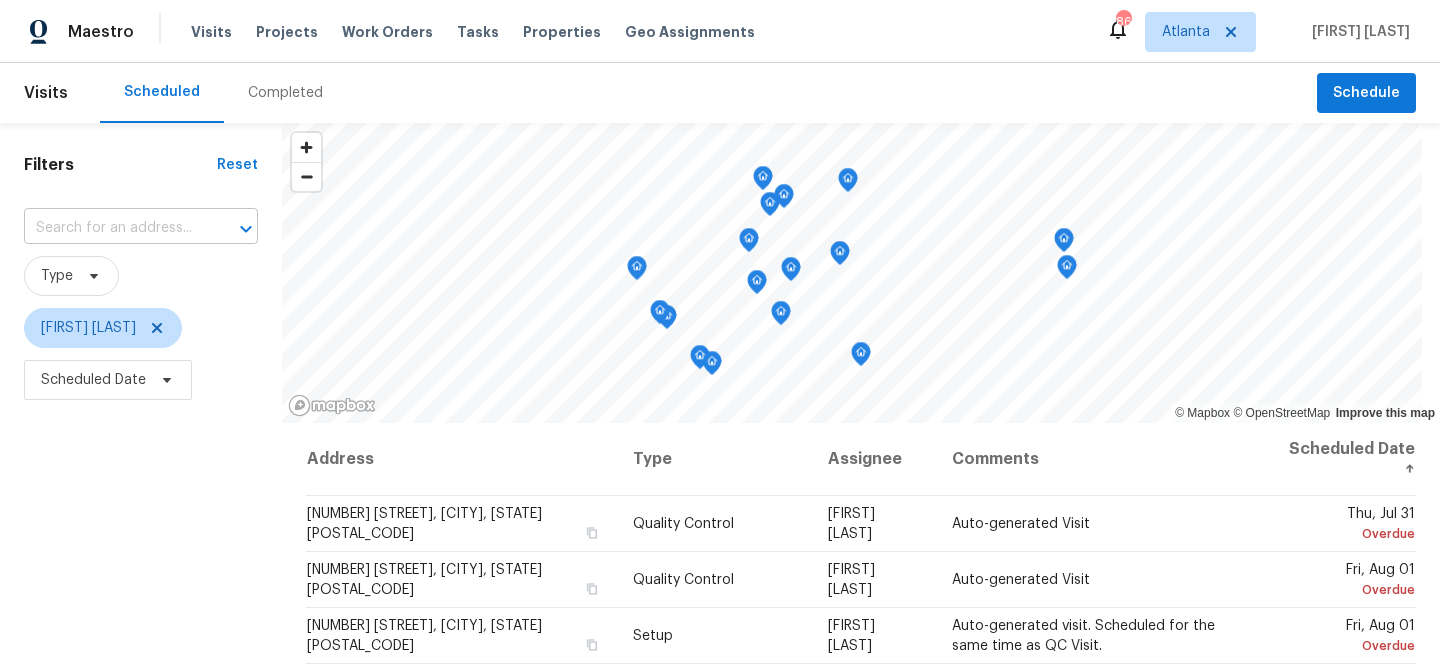 click at bounding box center (113, 228) 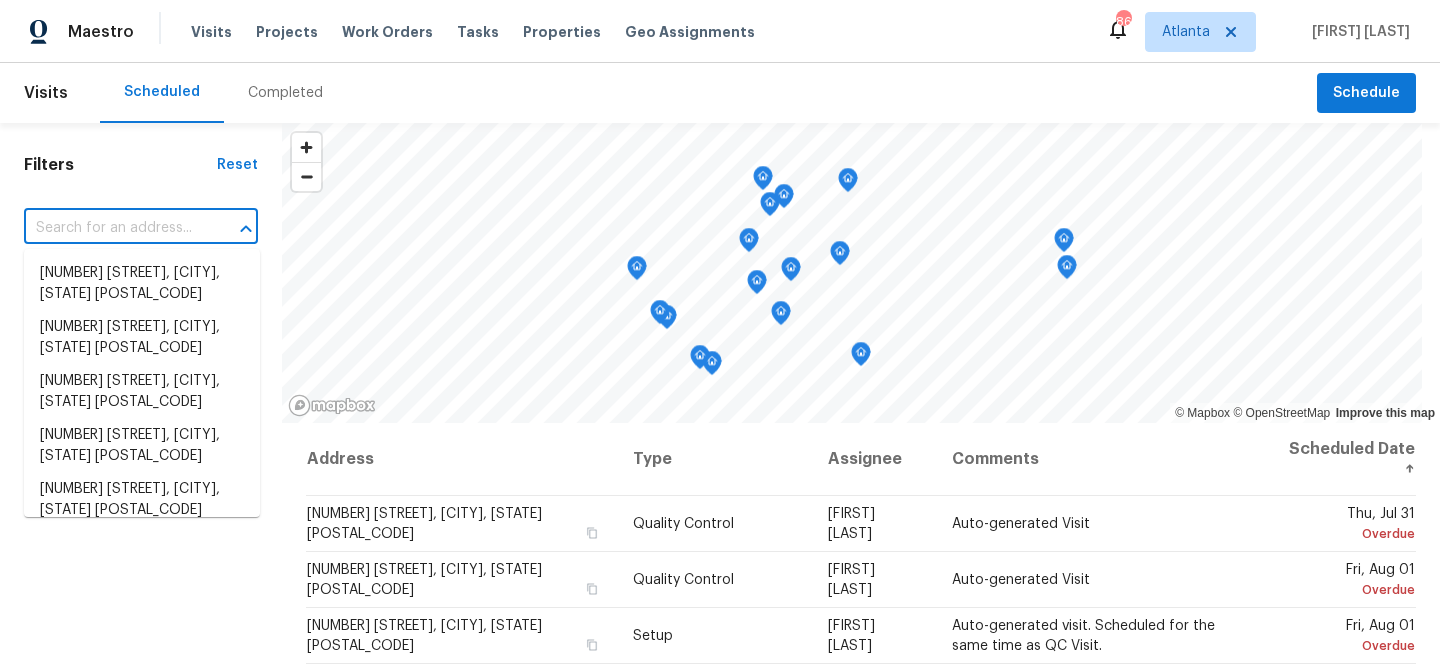 paste on "[NUMBER] [STREET], [CITY], [STATE] [POSTAL_CODE]" 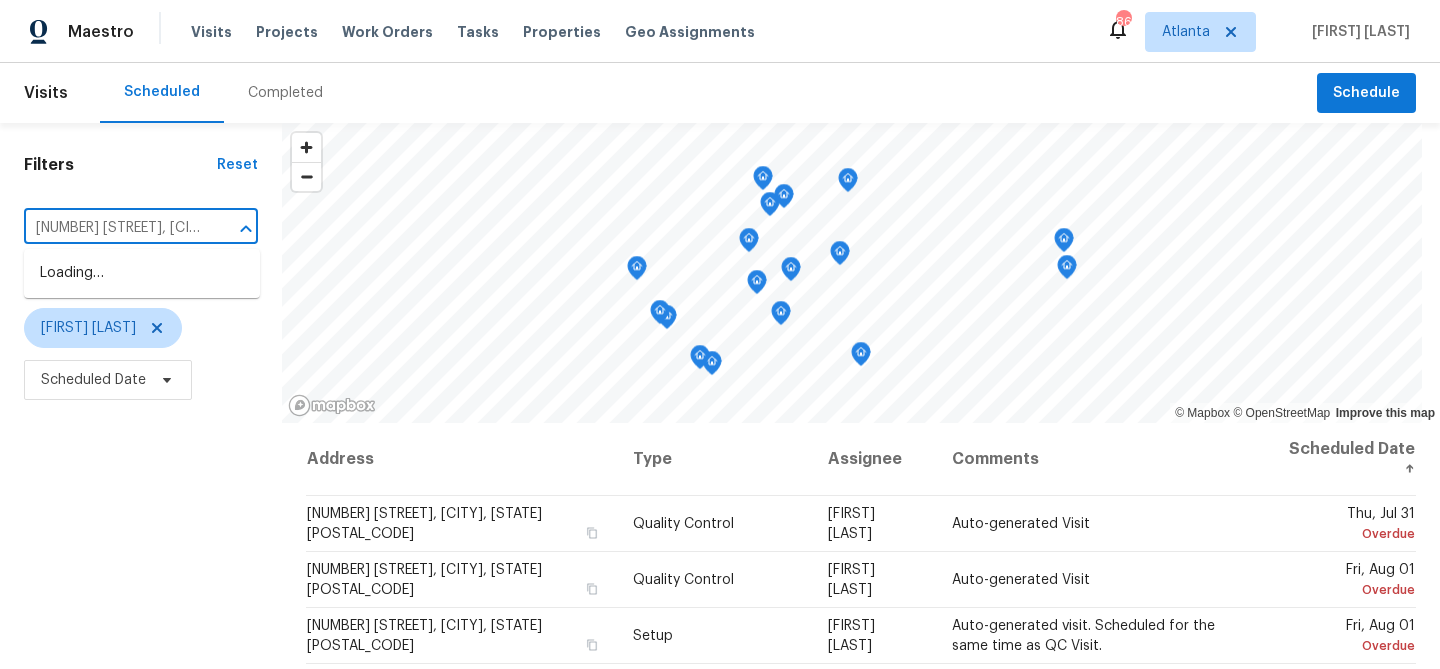 scroll, scrollTop: 0, scrollLeft: 105, axis: horizontal 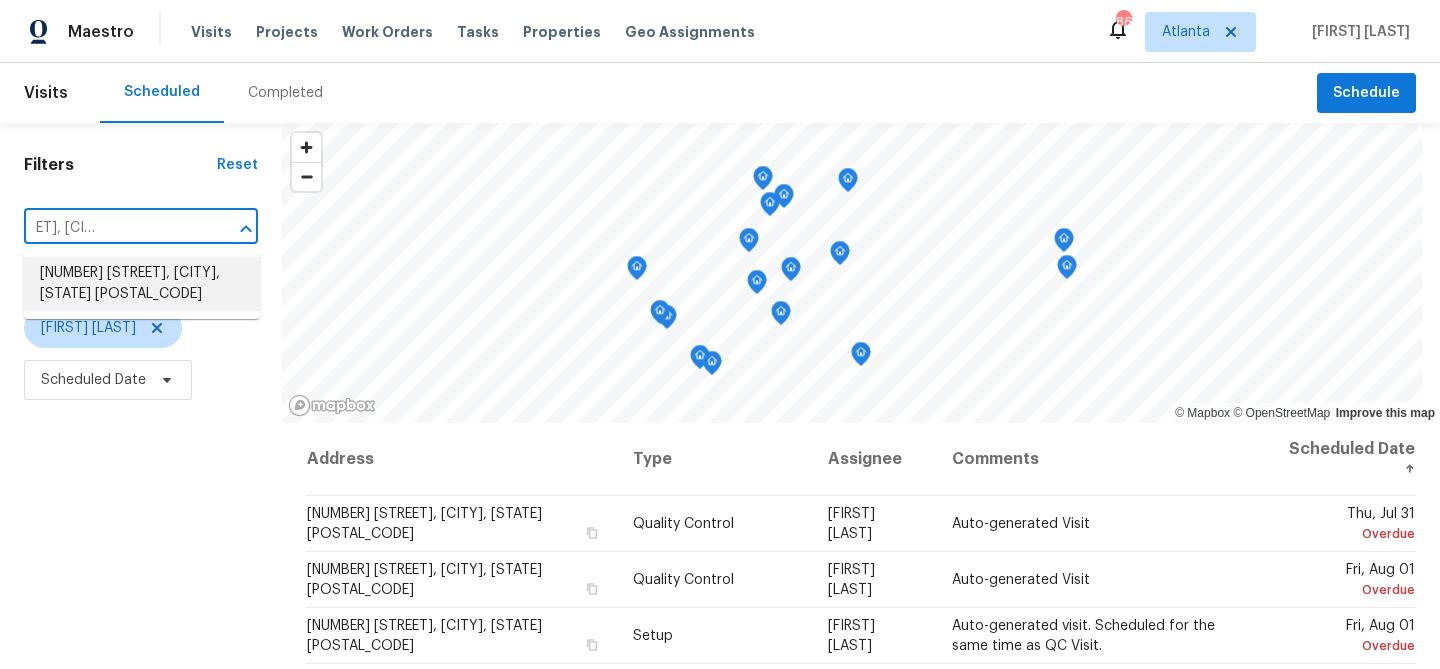 click on "1461 Fox Forest Ter SW, Lilburn, GA 30047" at bounding box center (142, 284) 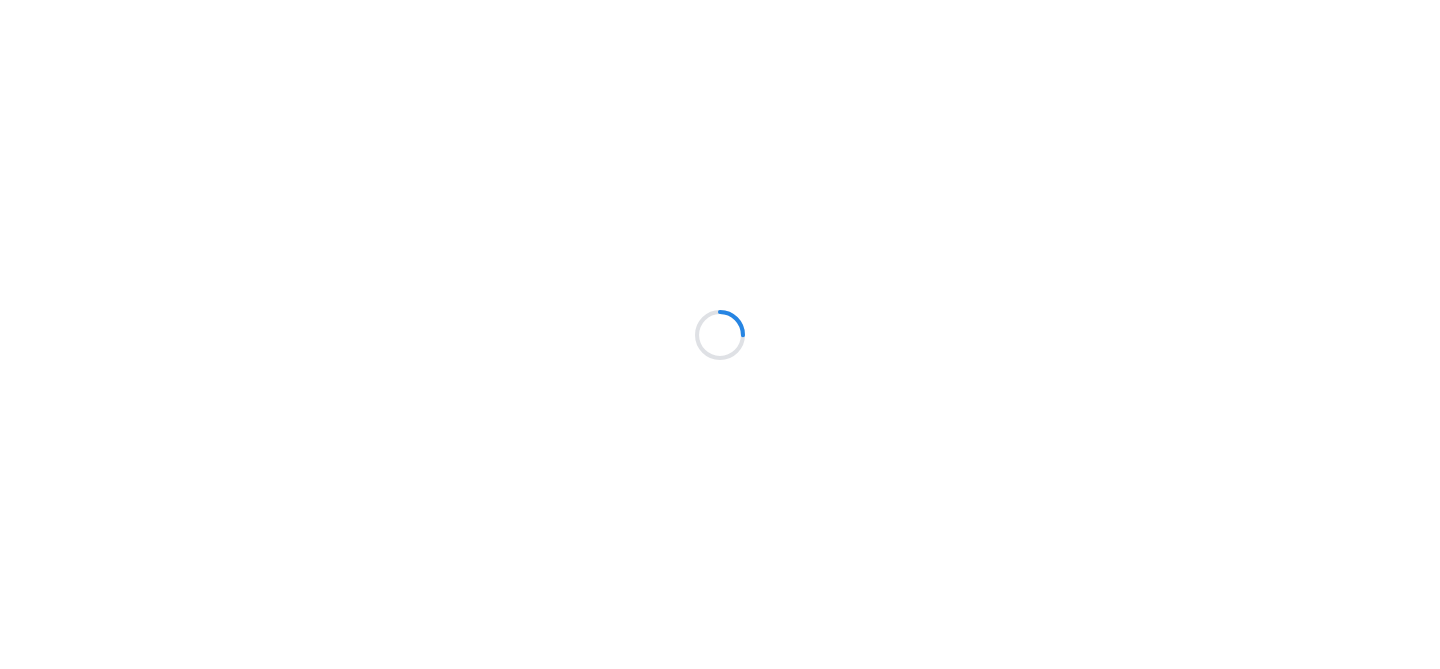 scroll, scrollTop: 0, scrollLeft: 0, axis: both 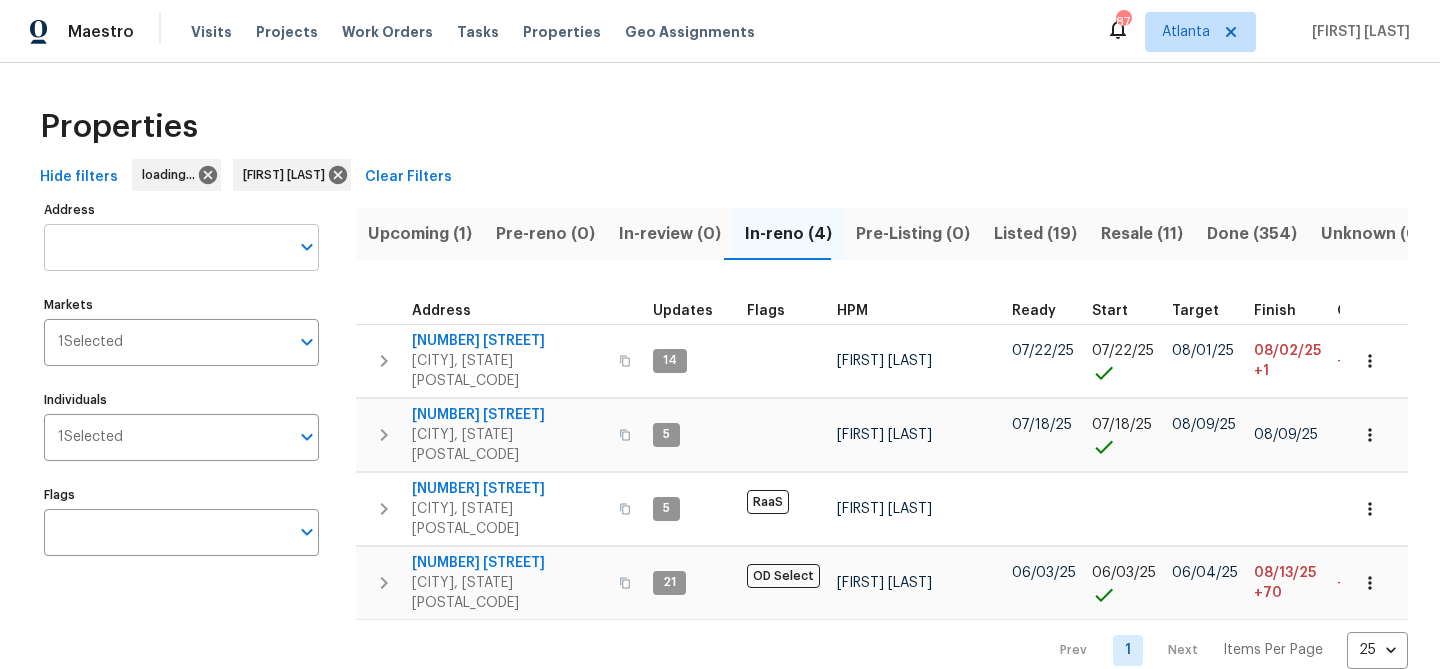click on "Address" at bounding box center [166, 247] 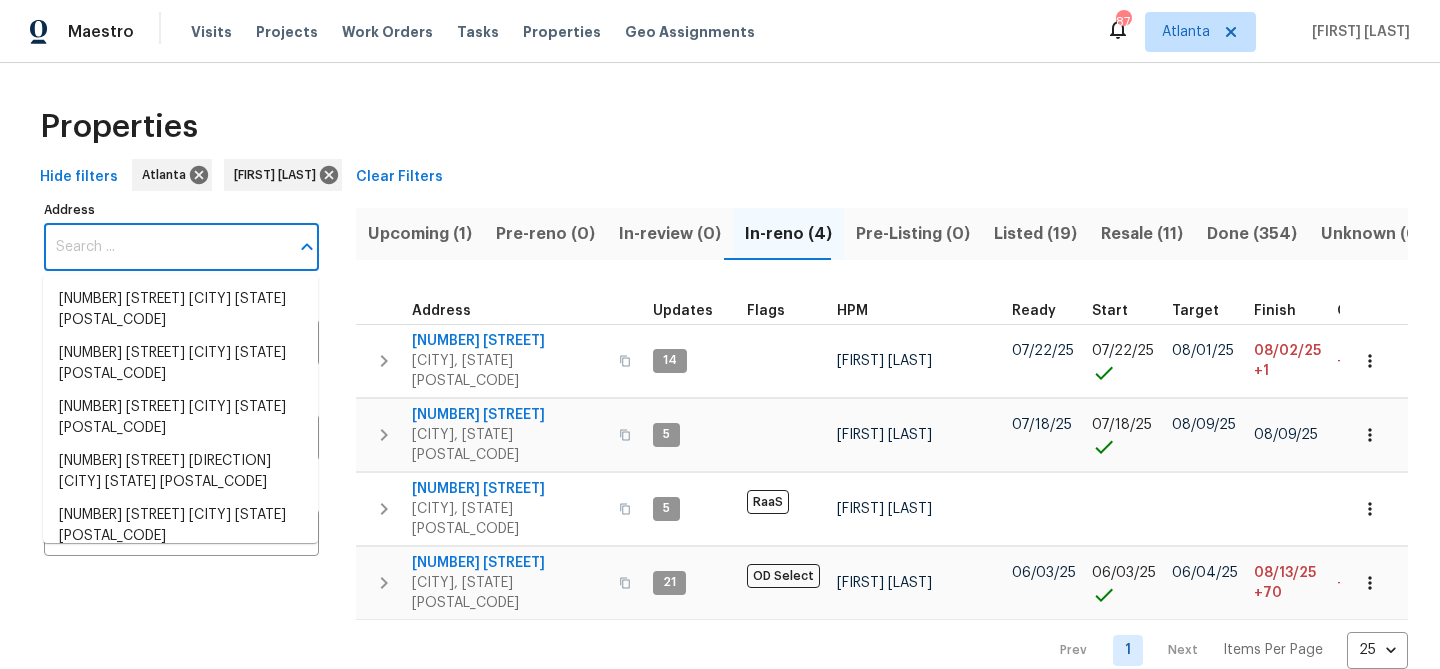 click on "Address" at bounding box center (166, 247) 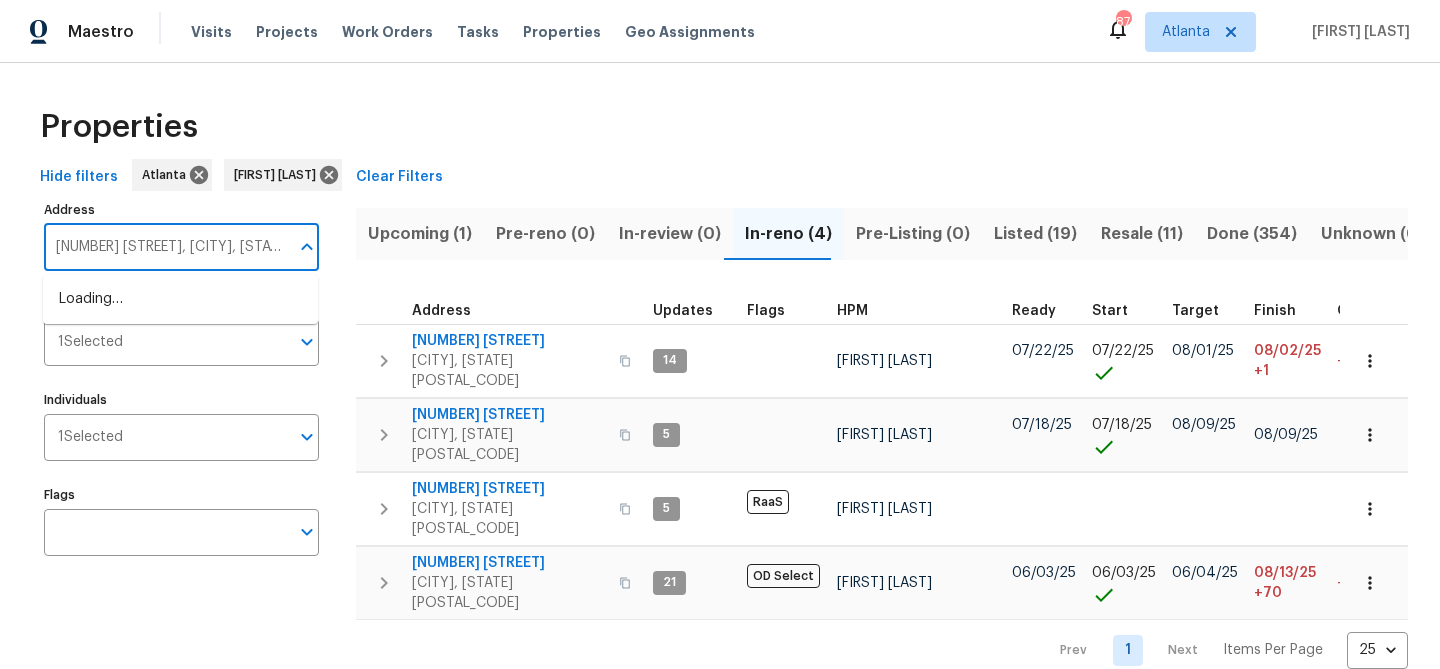 scroll, scrollTop: 0, scrollLeft: 66, axis: horizontal 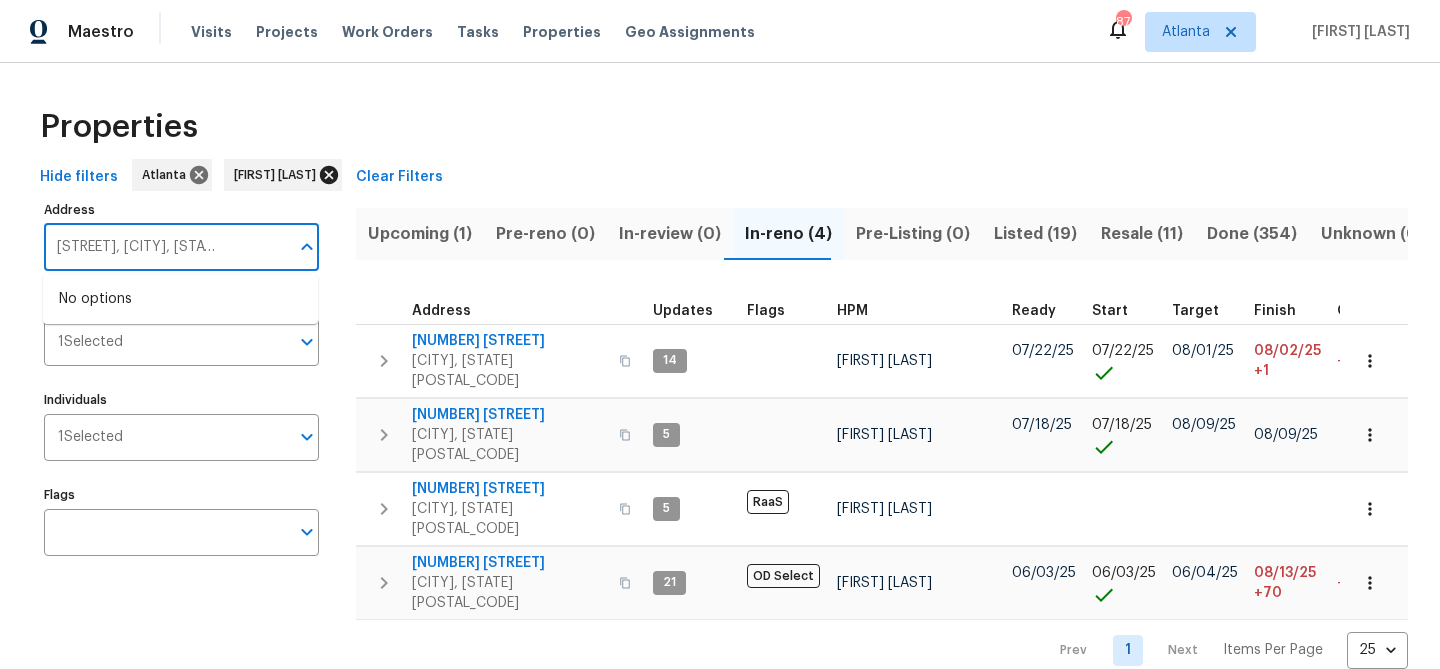 type on "[NUMBER] [STREET], [CITY], [STATE] [POSTAL_CODE]" 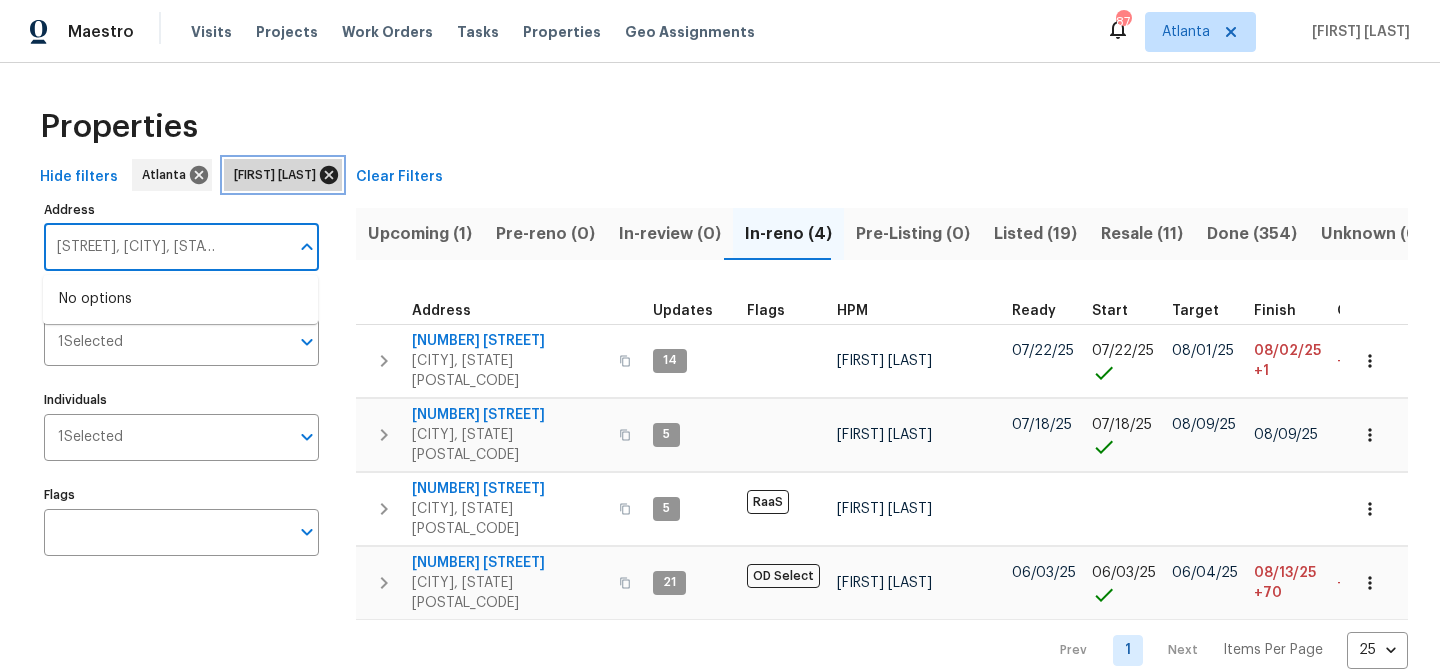click 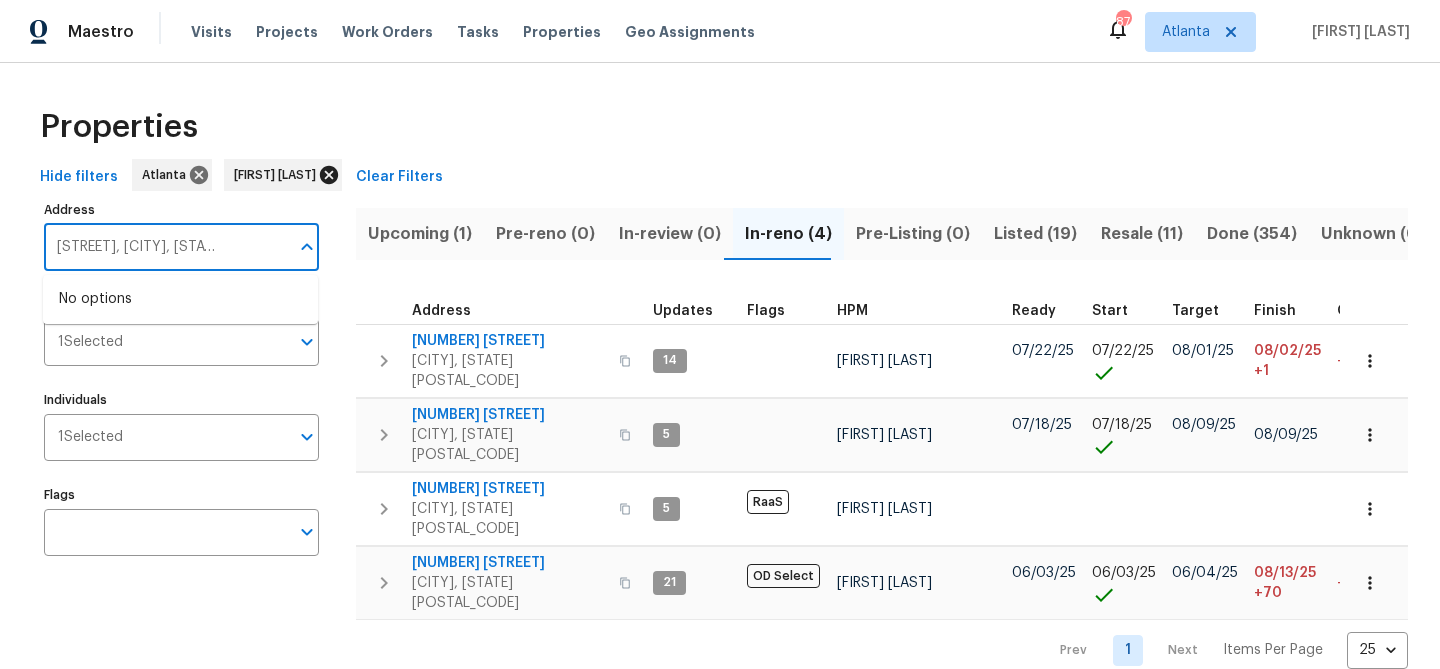 scroll, scrollTop: 0, scrollLeft: 0, axis: both 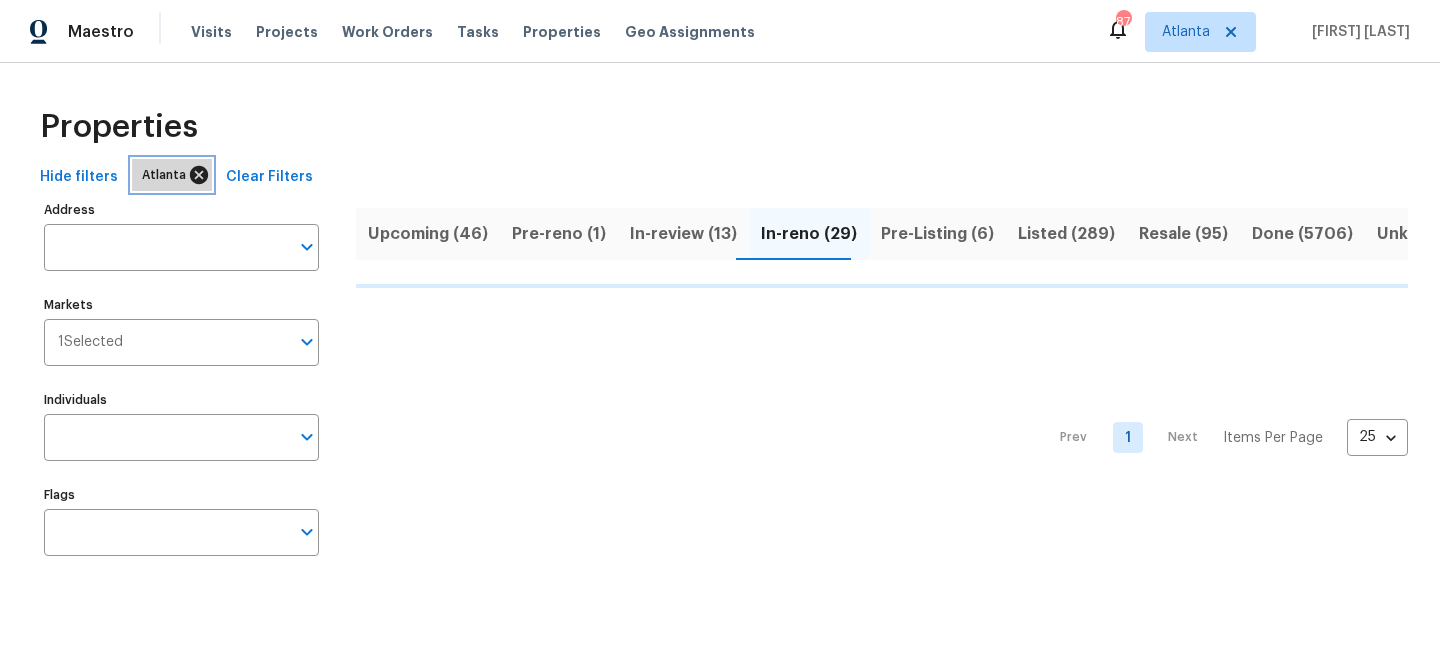 click 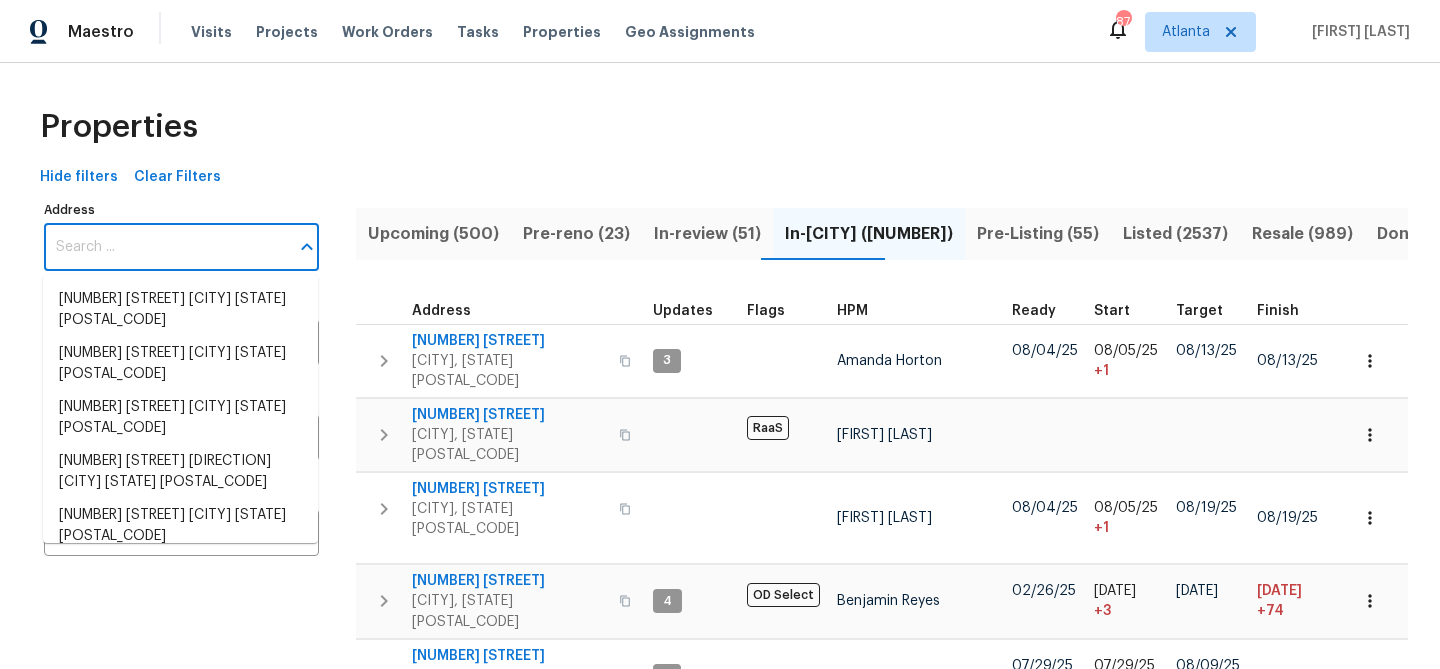 click on "Address" at bounding box center [166, 247] 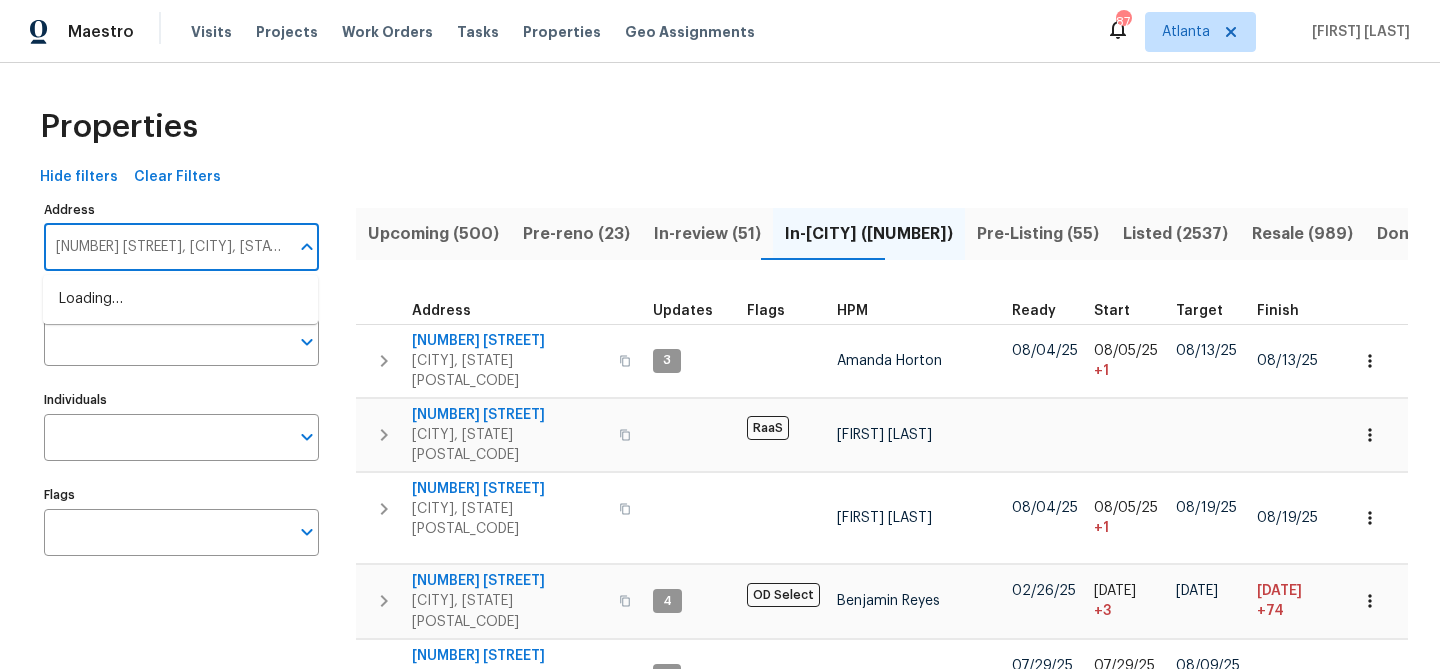 scroll, scrollTop: 0, scrollLeft: 66, axis: horizontal 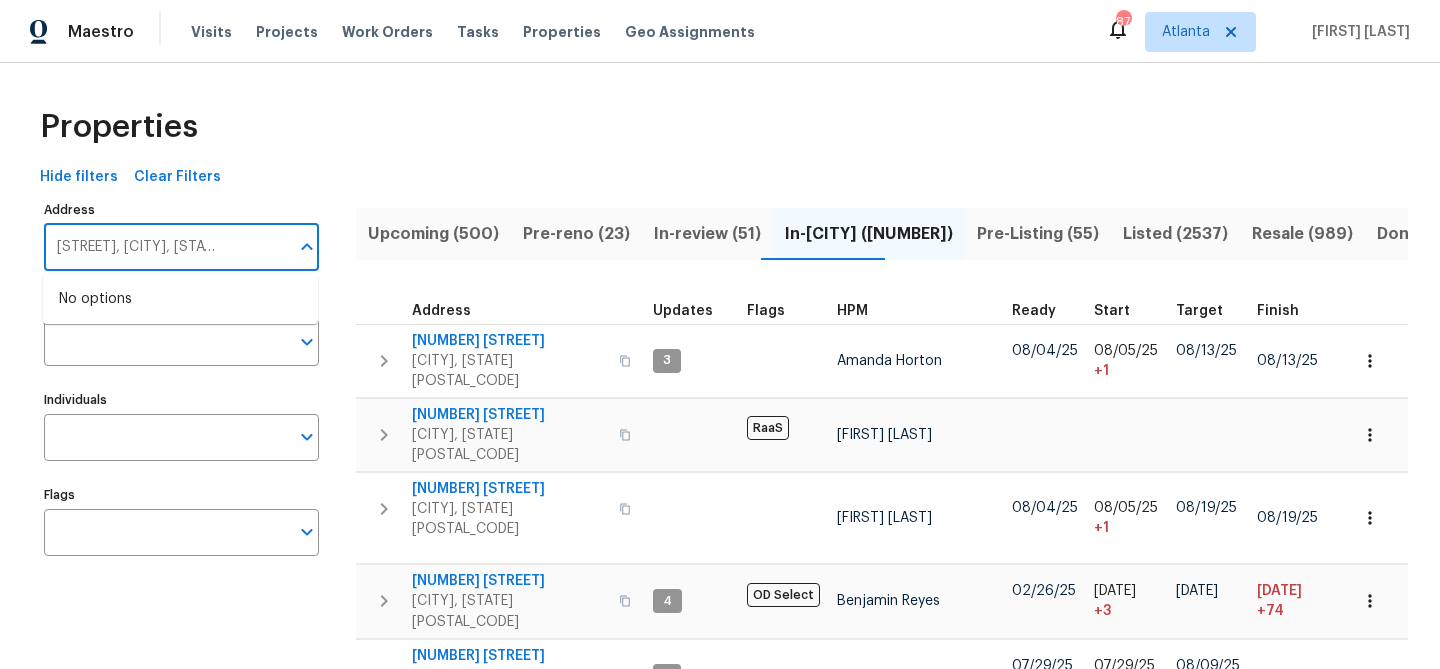 type on "[NUMBER] [STREET], [CITY], [STATE] [POSTAL_CODE]" 